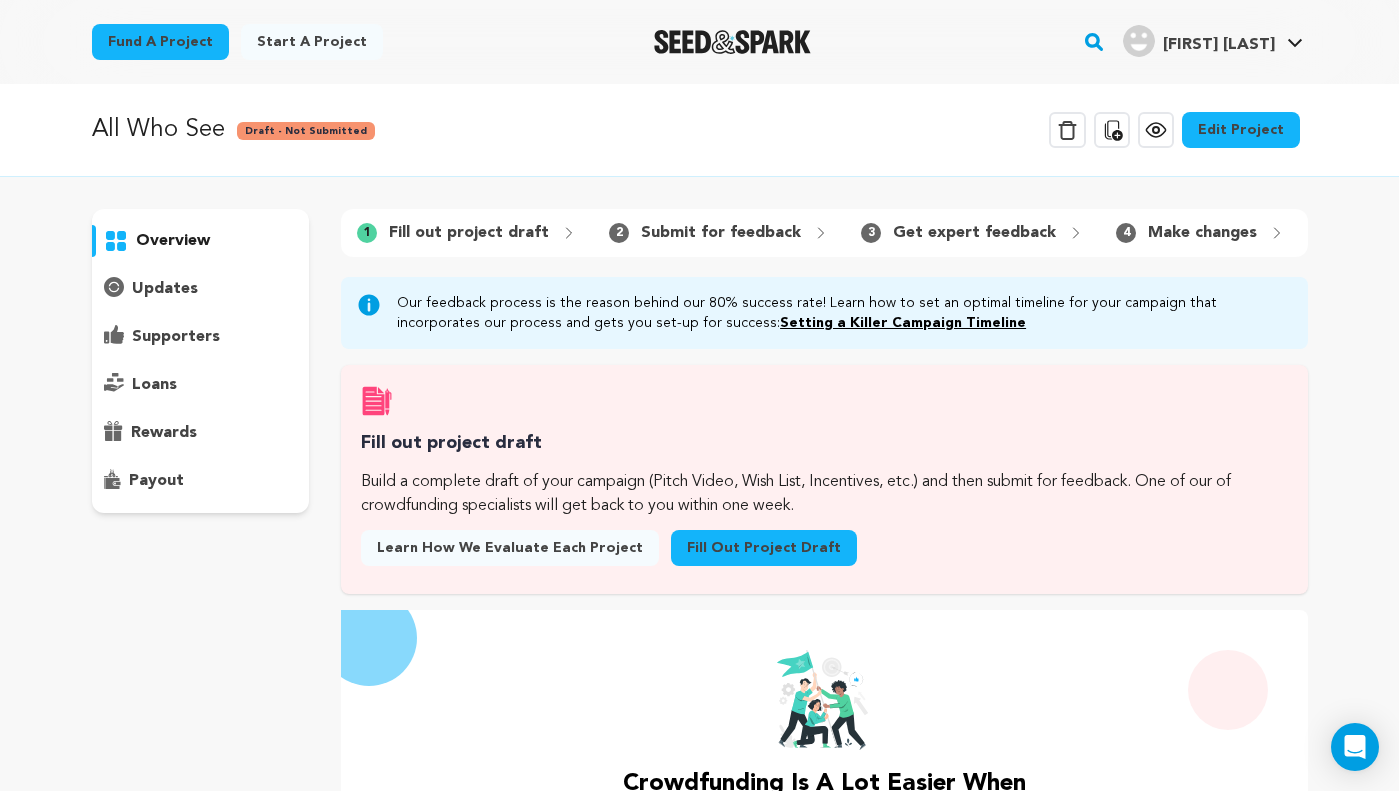 scroll, scrollTop: 0, scrollLeft: 0, axis: both 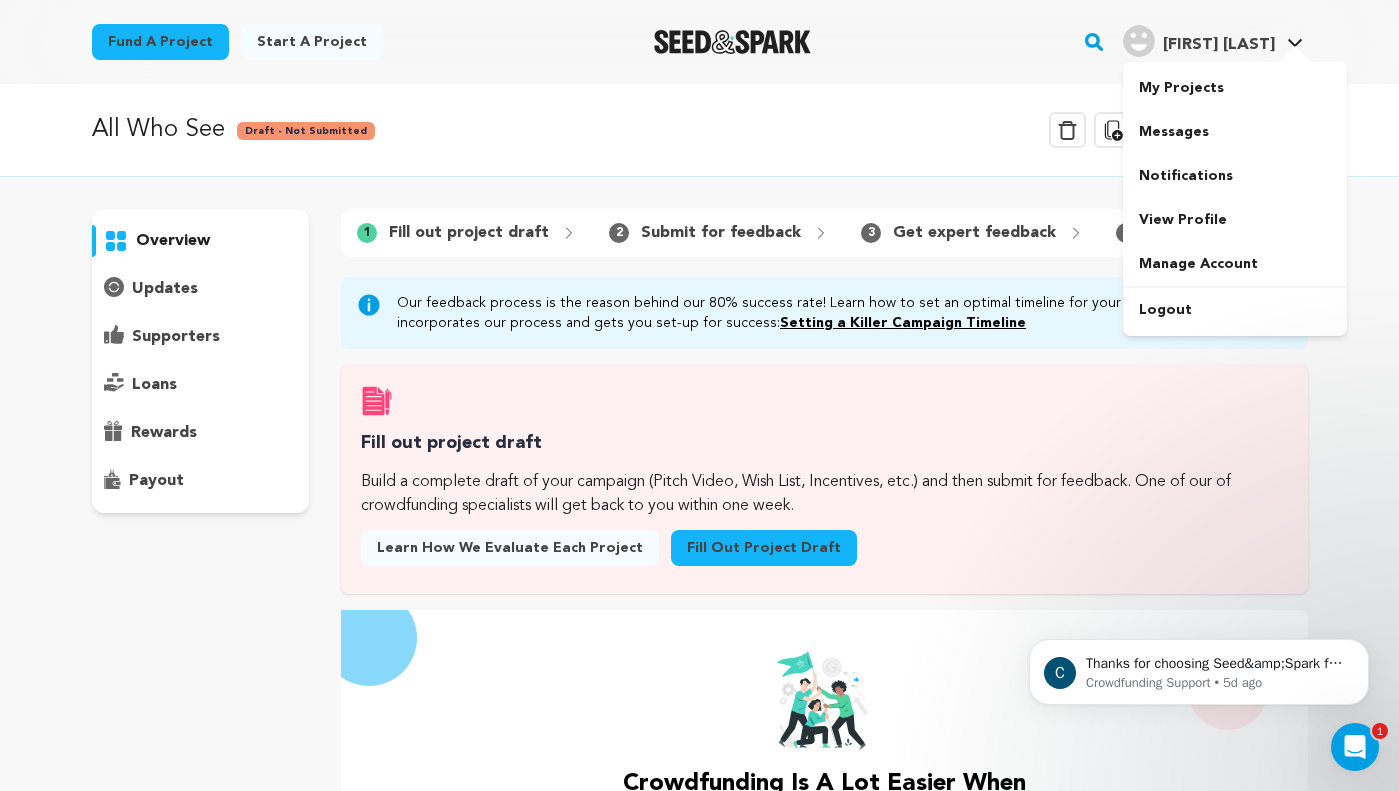 click on "Norwood L.
Norwood L." at bounding box center (1213, 42) 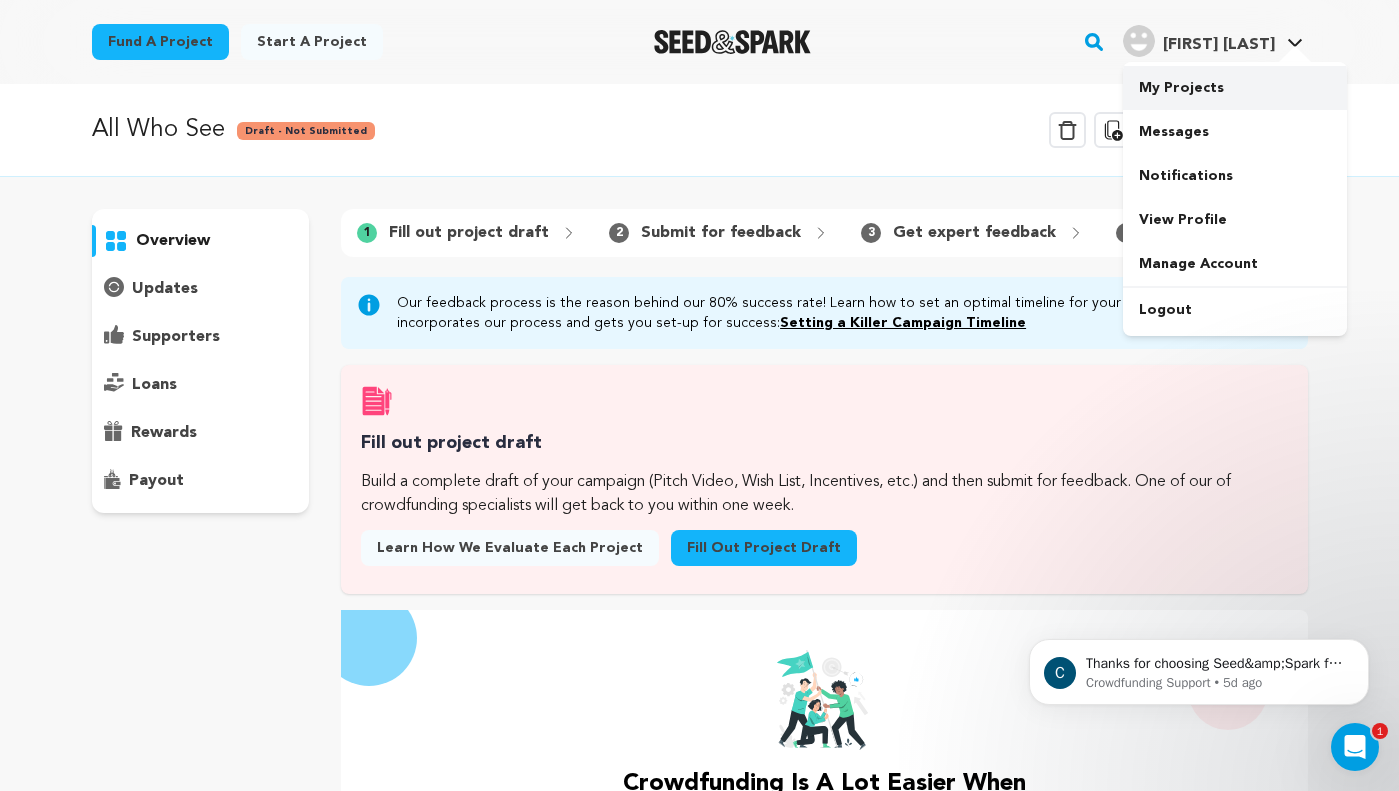 click on "My Projects" at bounding box center (1235, 88) 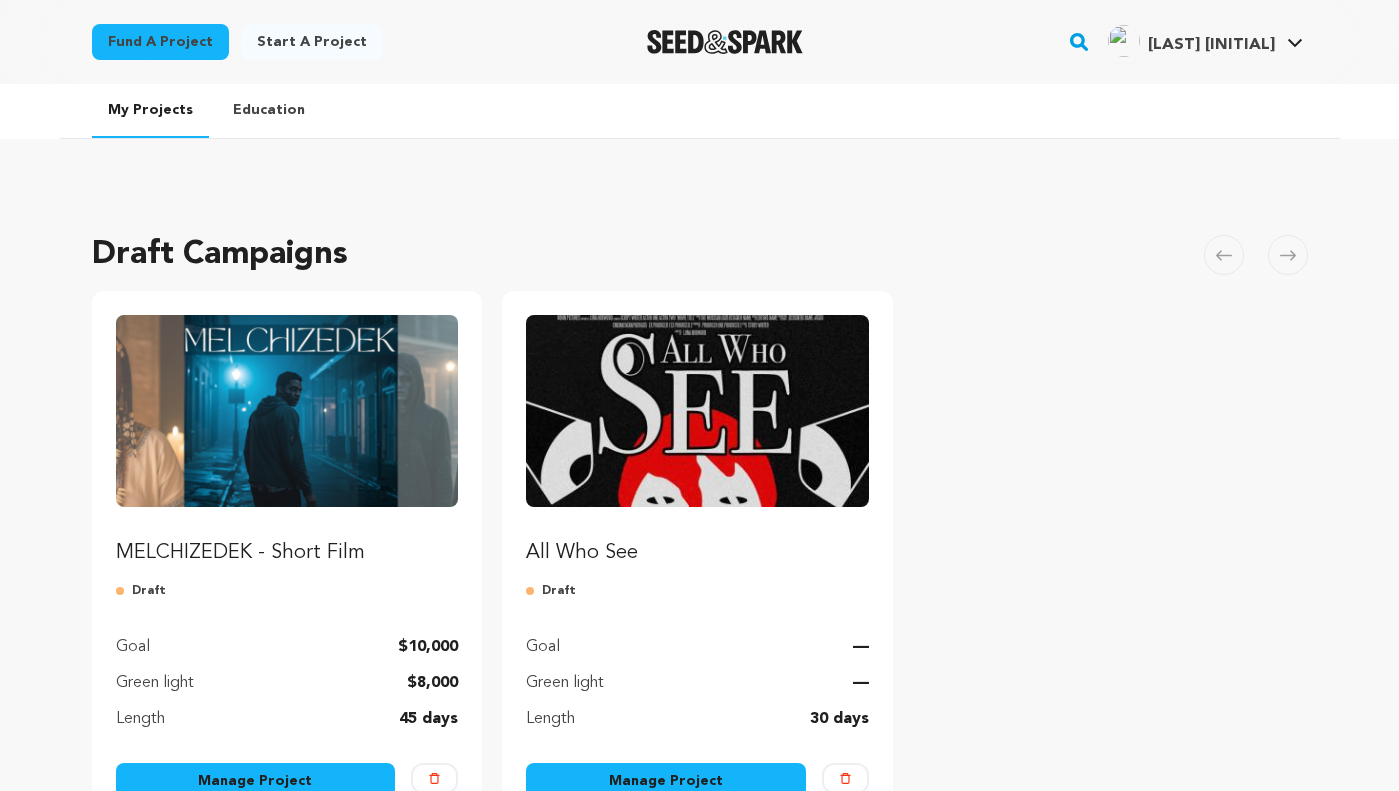 scroll, scrollTop: 0, scrollLeft: 0, axis: both 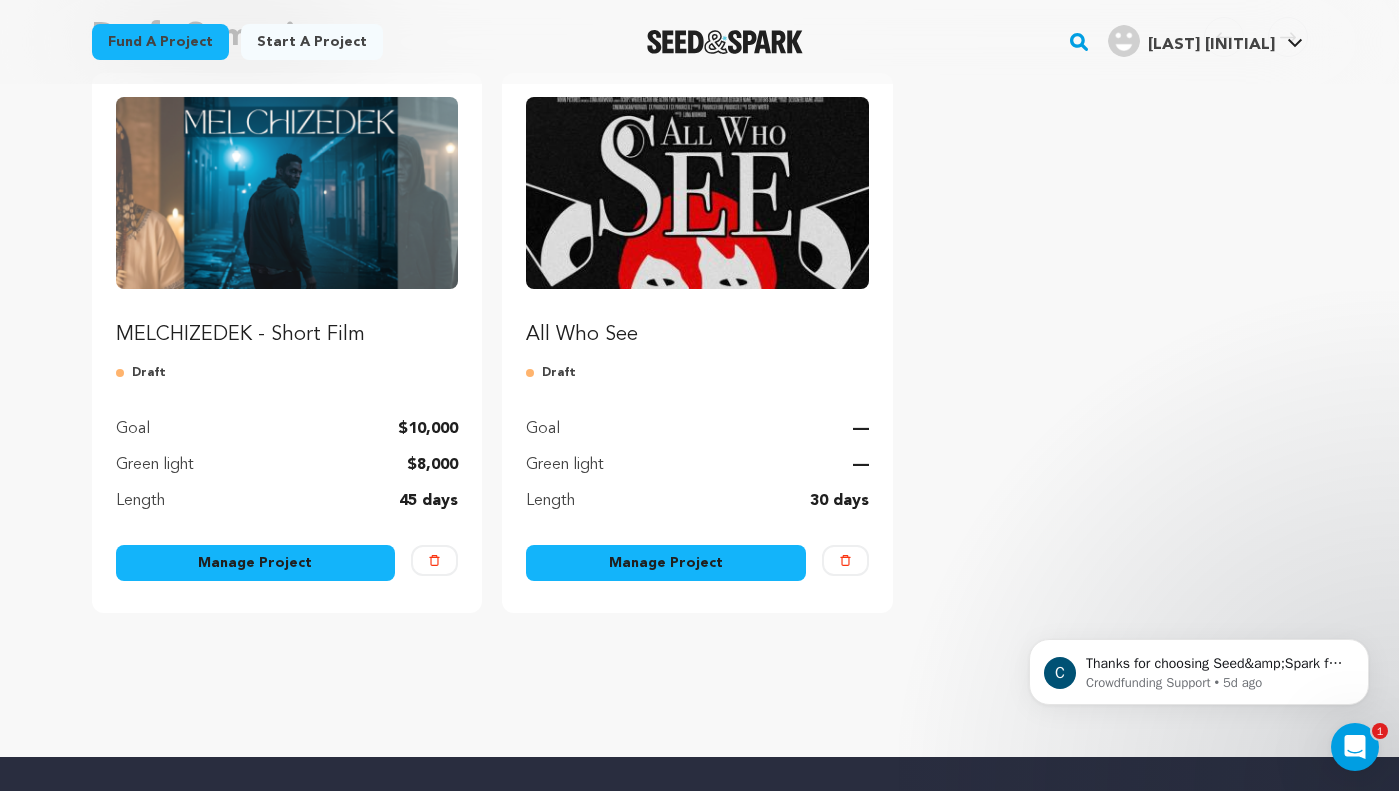 click on "Manage Project" at bounding box center [256, 563] 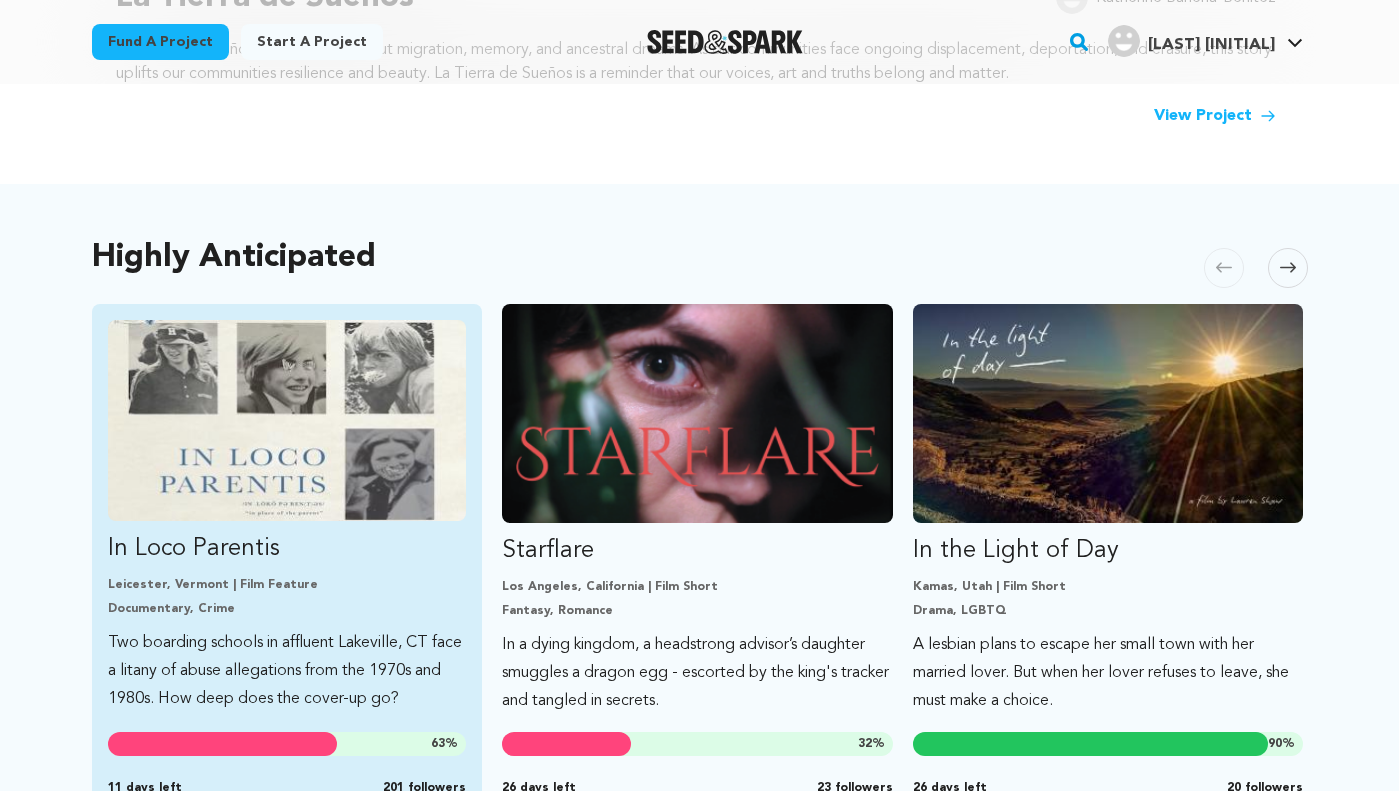scroll, scrollTop: 922, scrollLeft: 0, axis: vertical 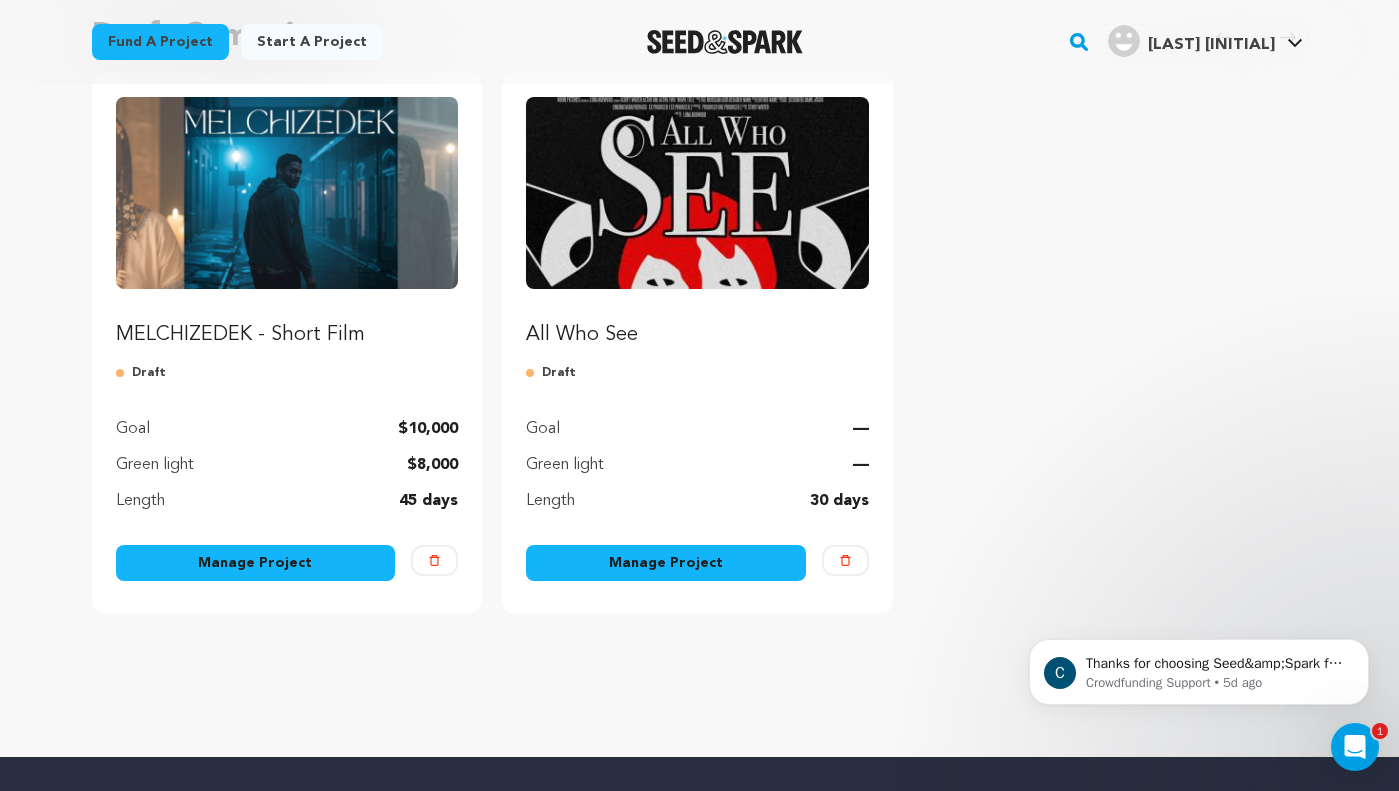 click at bounding box center [287, 193] 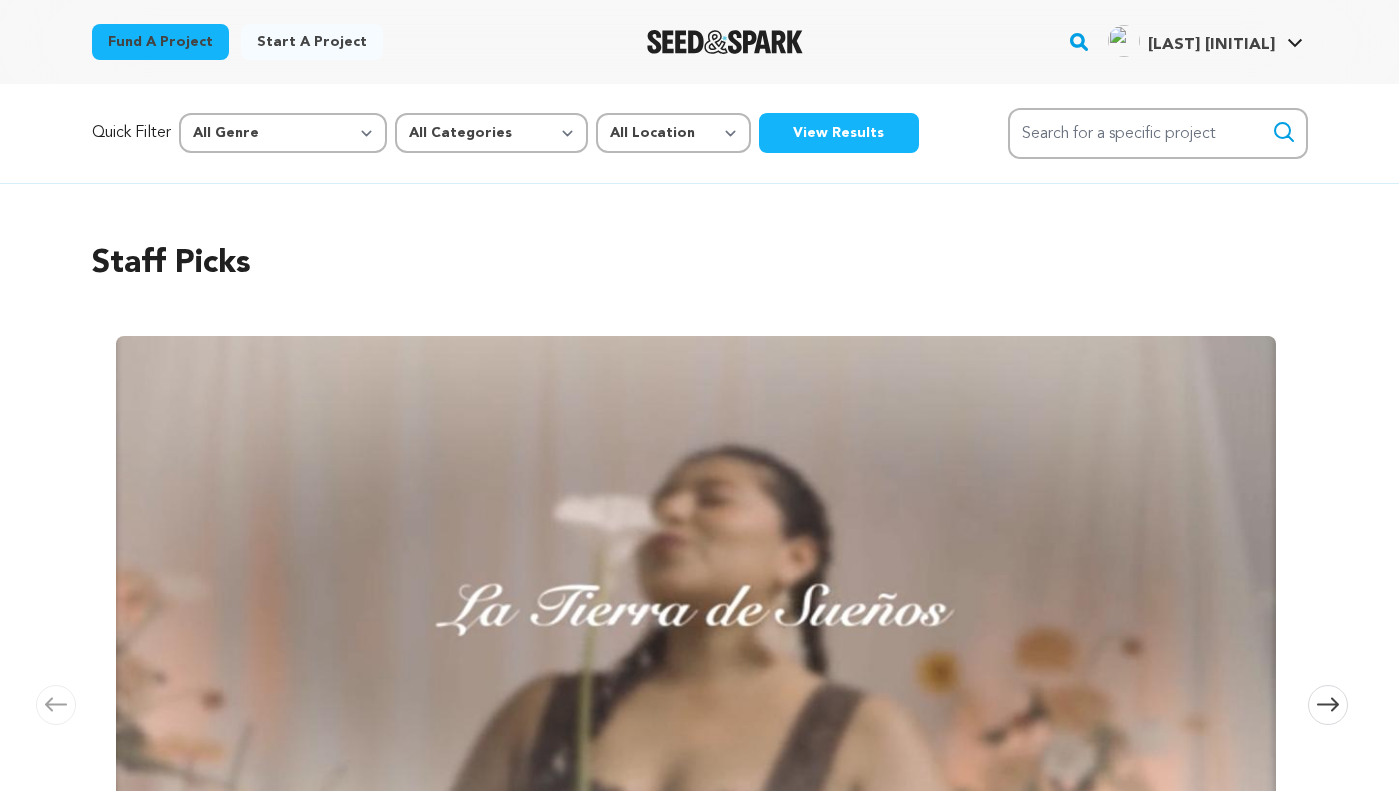 scroll, scrollTop: 0, scrollLeft: 0, axis: both 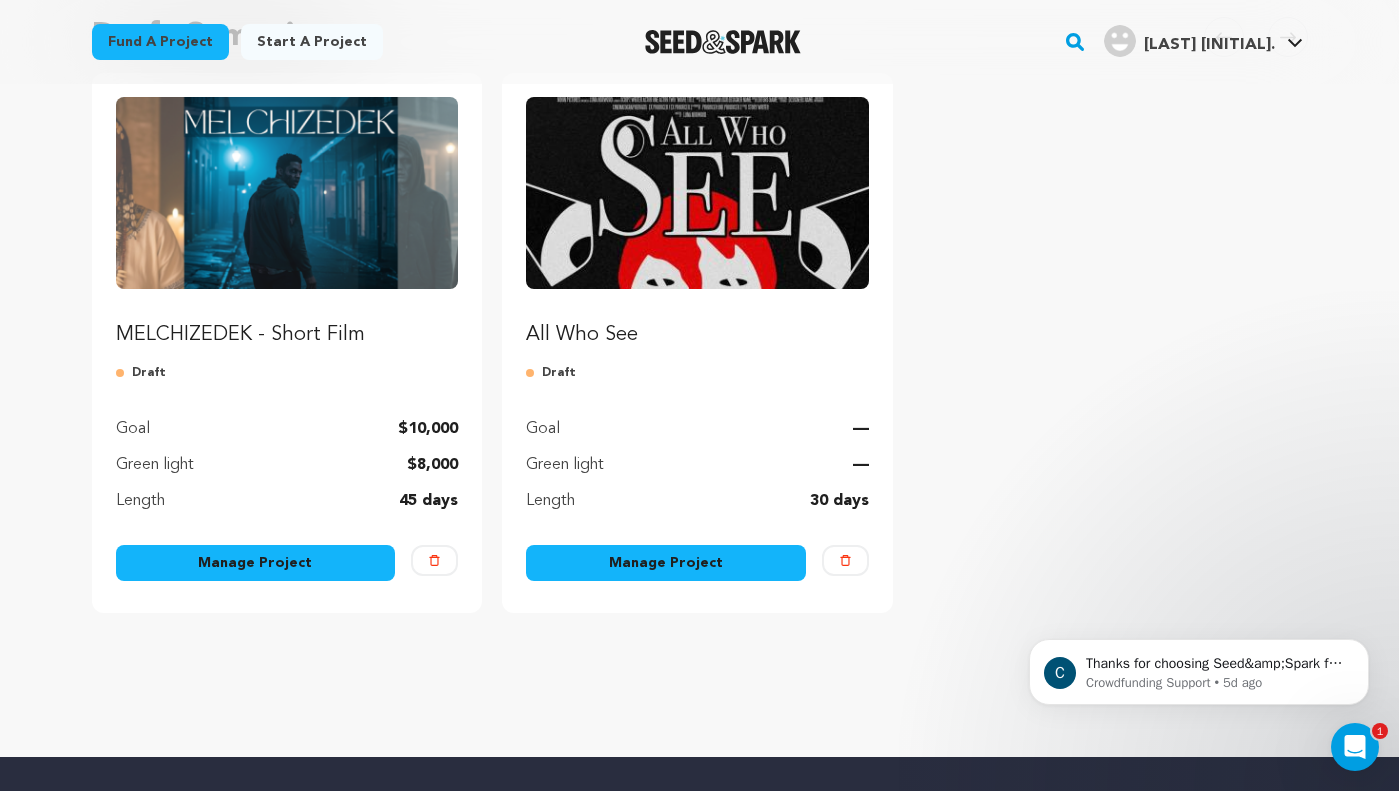 click on "Manage Project" at bounding box center [666, 563] 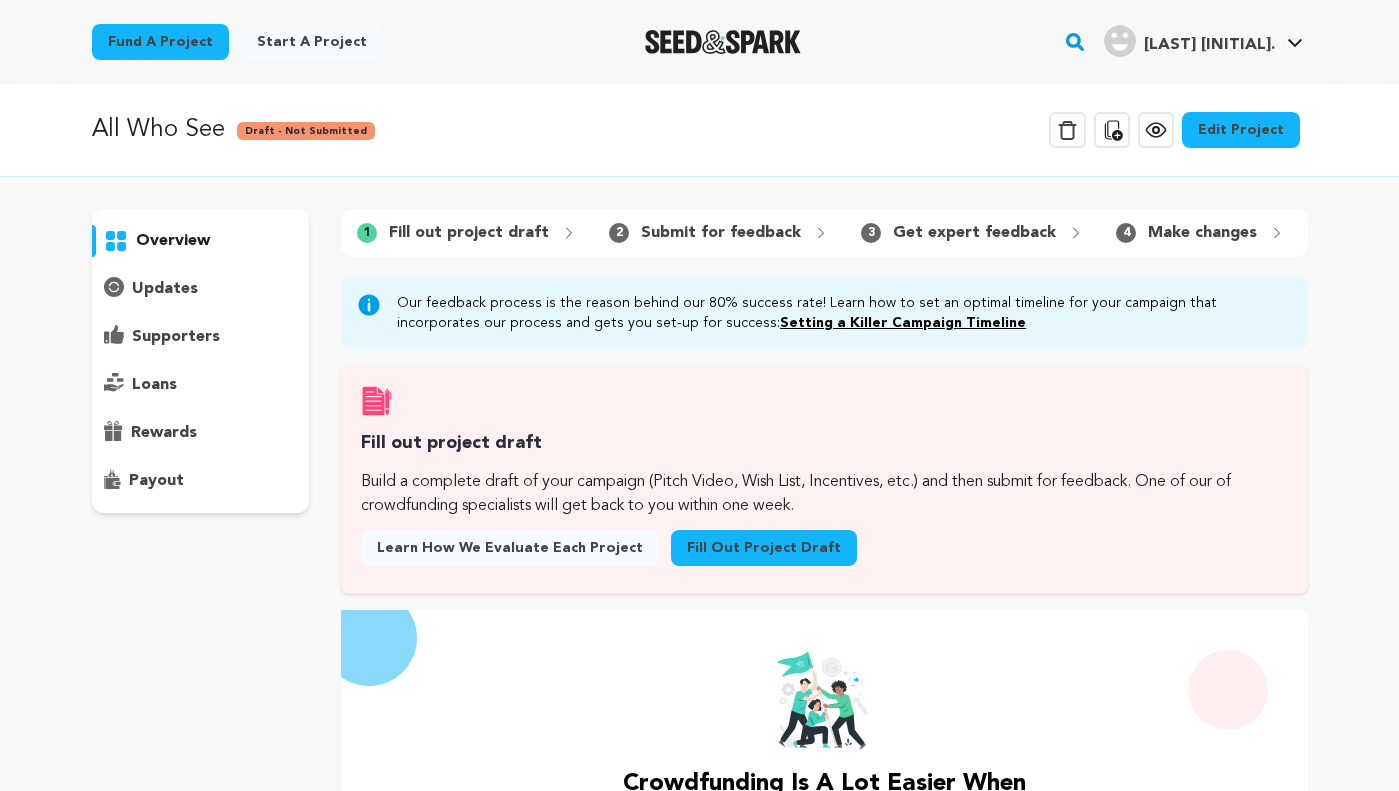 scroll, scrollTop: 0, scrollLeft: 0, axis: both 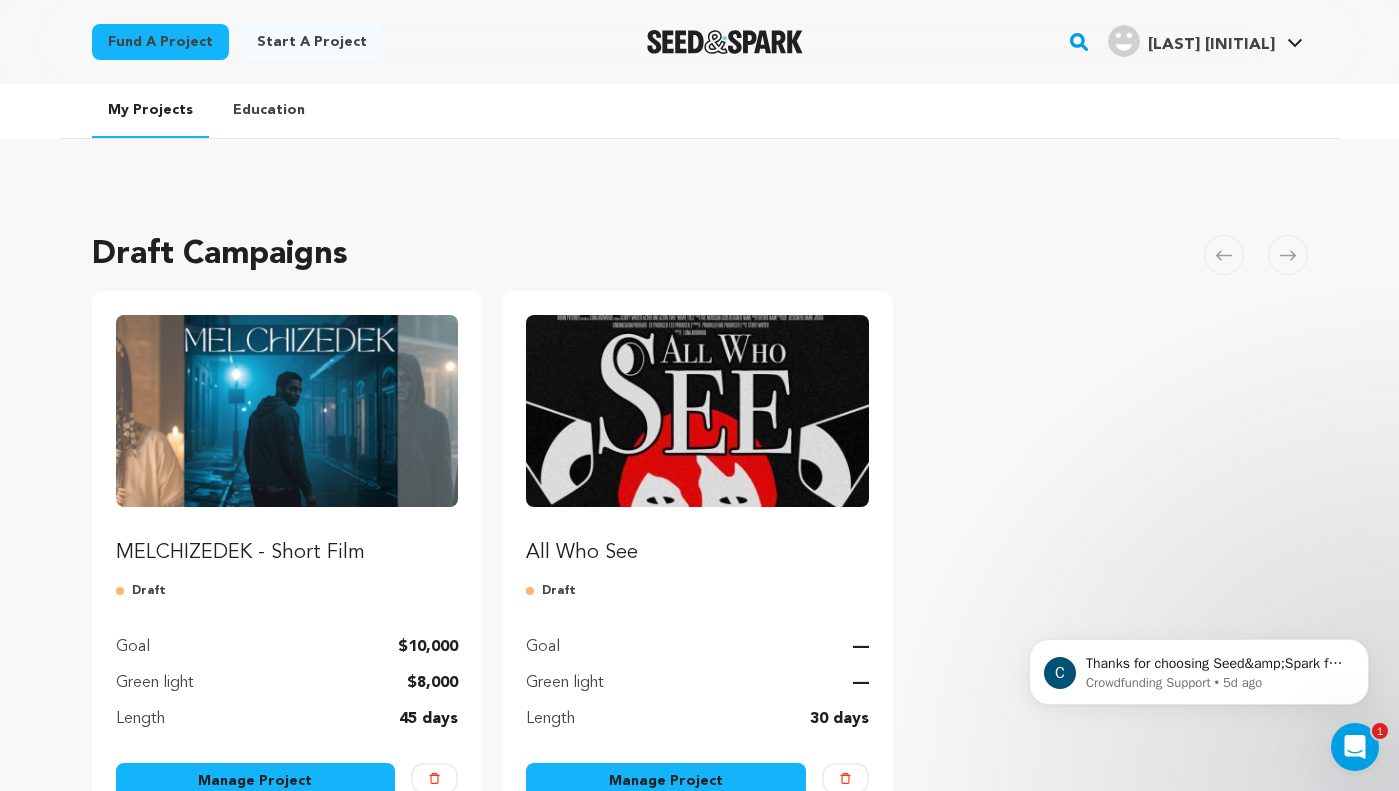 click on "Draft Campaigns
Carousel
Skip to previous slide page
Carousel
MELCHIZEDEK - Short Film
Draft
Goal
$10,000
Green light
$8,000
Length
45 days" at bounding box center [700, 541] 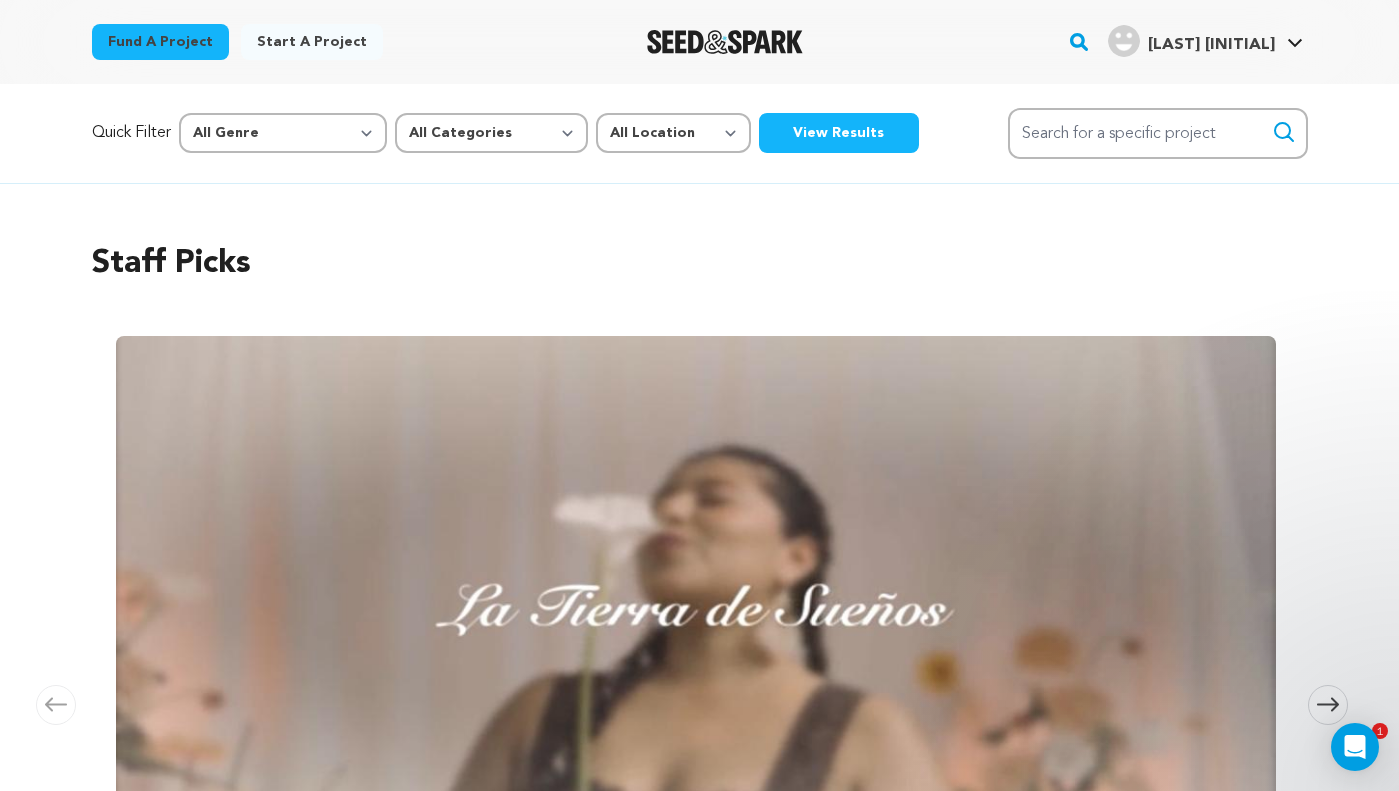 scroll, scrollTop: 353, scrollLeft: 0, axis: vertical 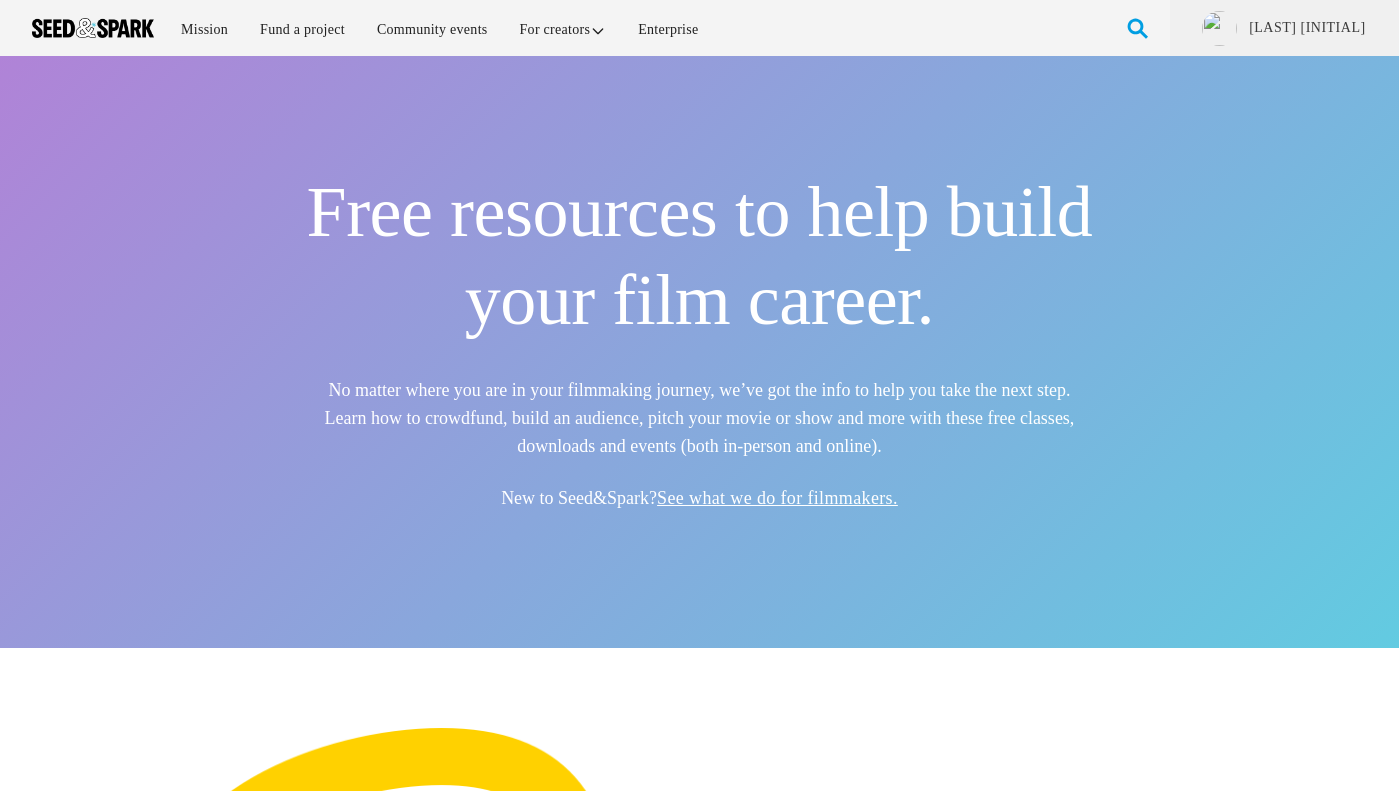 click on "Free resources to help build your film career.
No matter where you are in your filmmaking journey, we’ve got the info to help you take the next step. Learn how to crowdfund, build an audience, pitch your movie or show and more with these free classes, downloads and events (both in-person and online).
New to Seed&Spark?  See what we do for filmmakers." at bounding box center [699, 352] 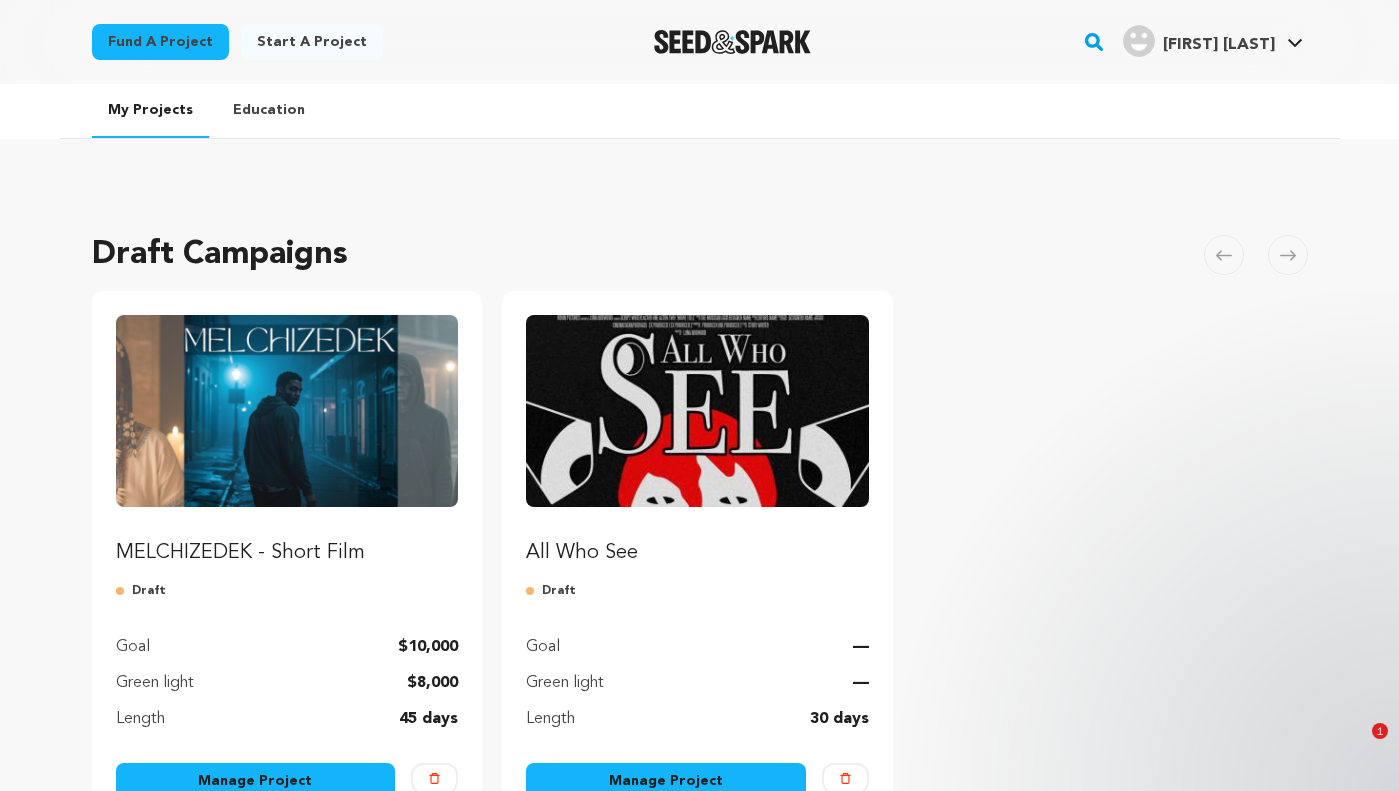 scroll, scrollTop: 0, scrollLeft: 0, axis: both 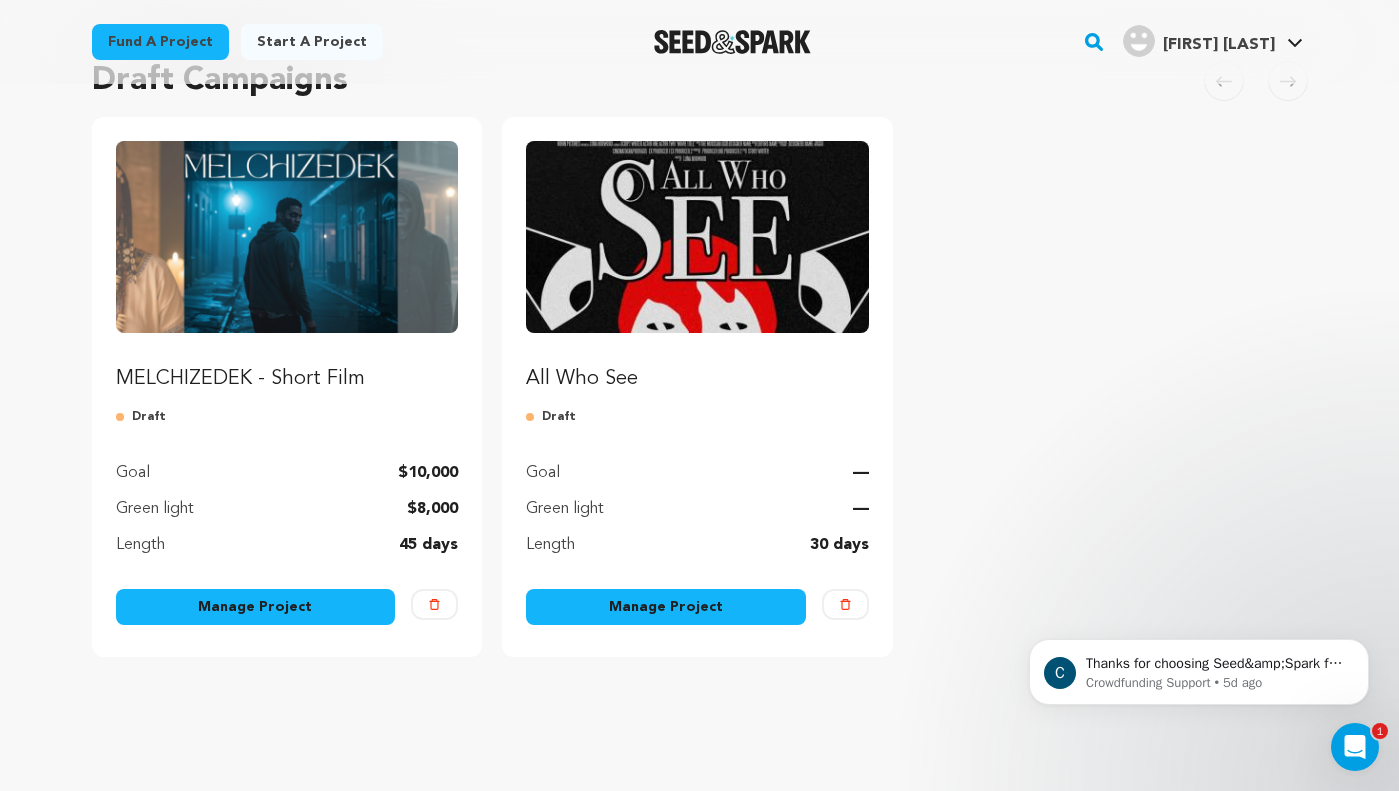 click on "Manage Project" at bounding box center (256, 607) 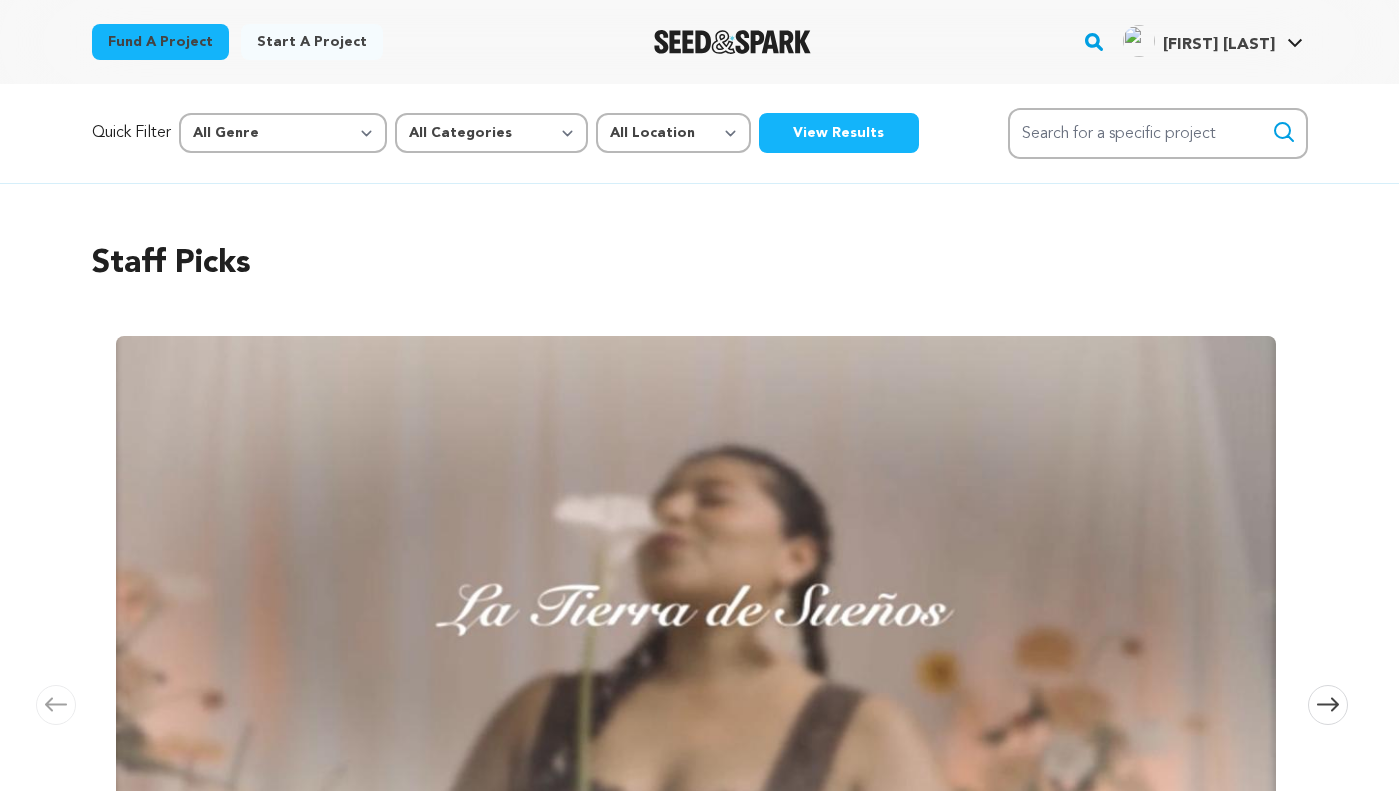 scroll, scrollTop: 0, scrollLeft: 0, axis: both 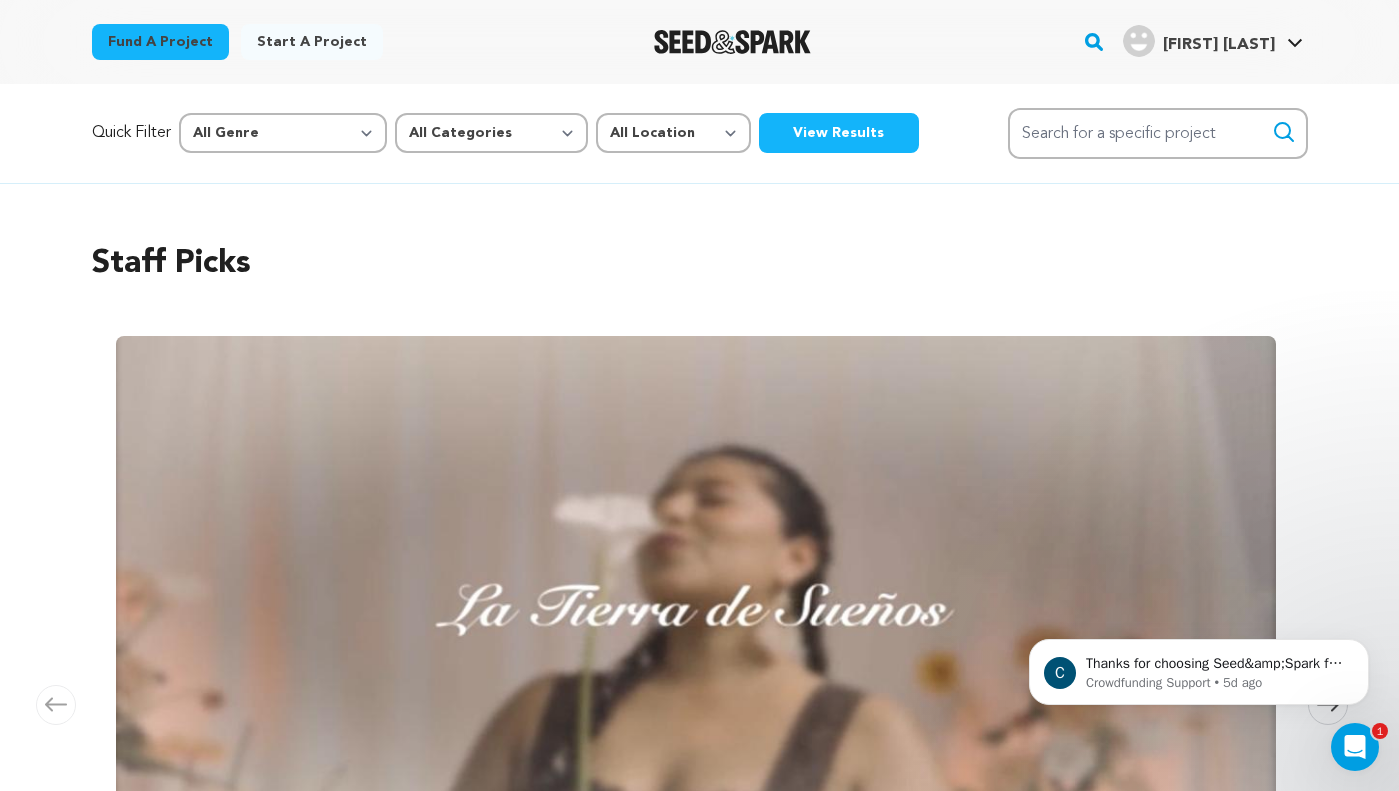 click on "[FIRST] [LAST]" at bounding box center (1219, 45) 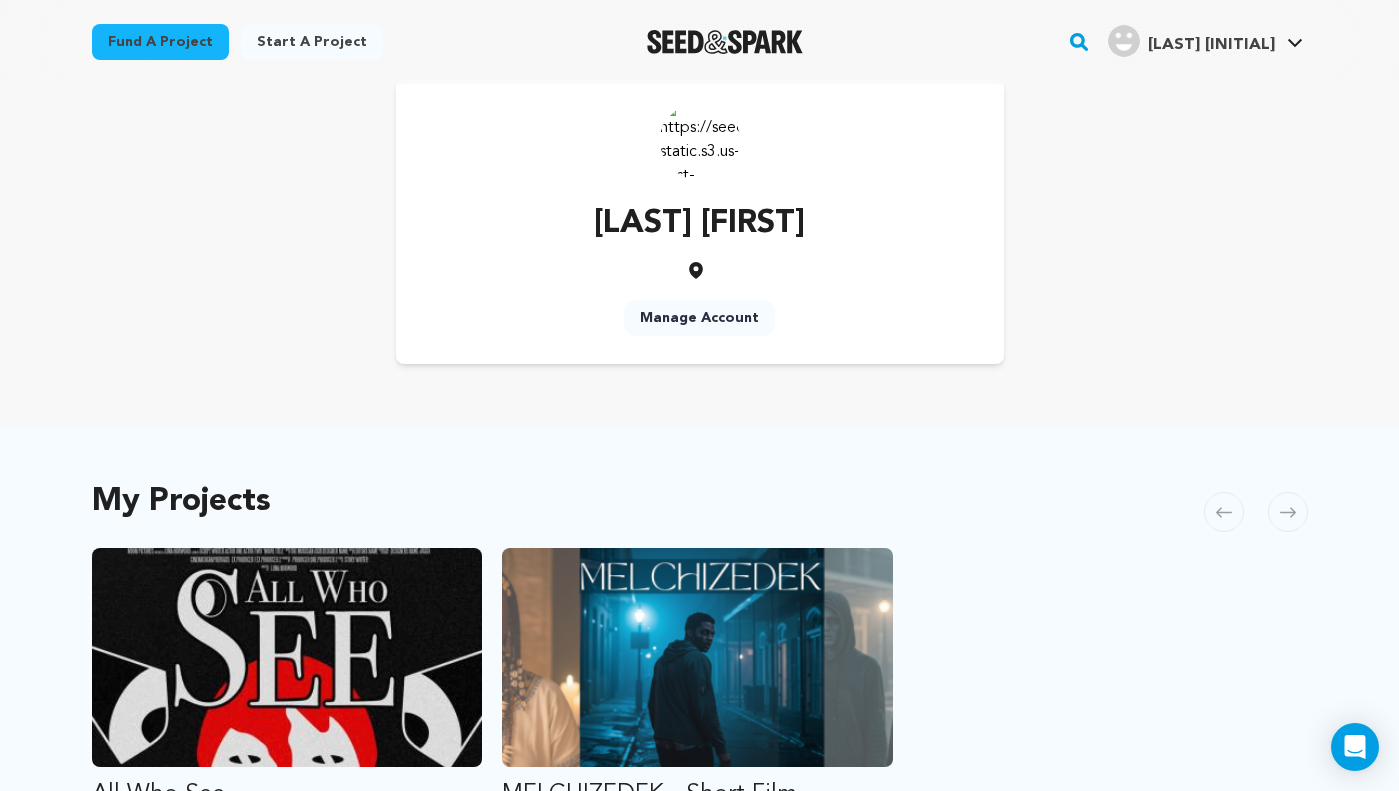 scroll, scrollTop: 101, scrollLeft: 0, axis: vertical 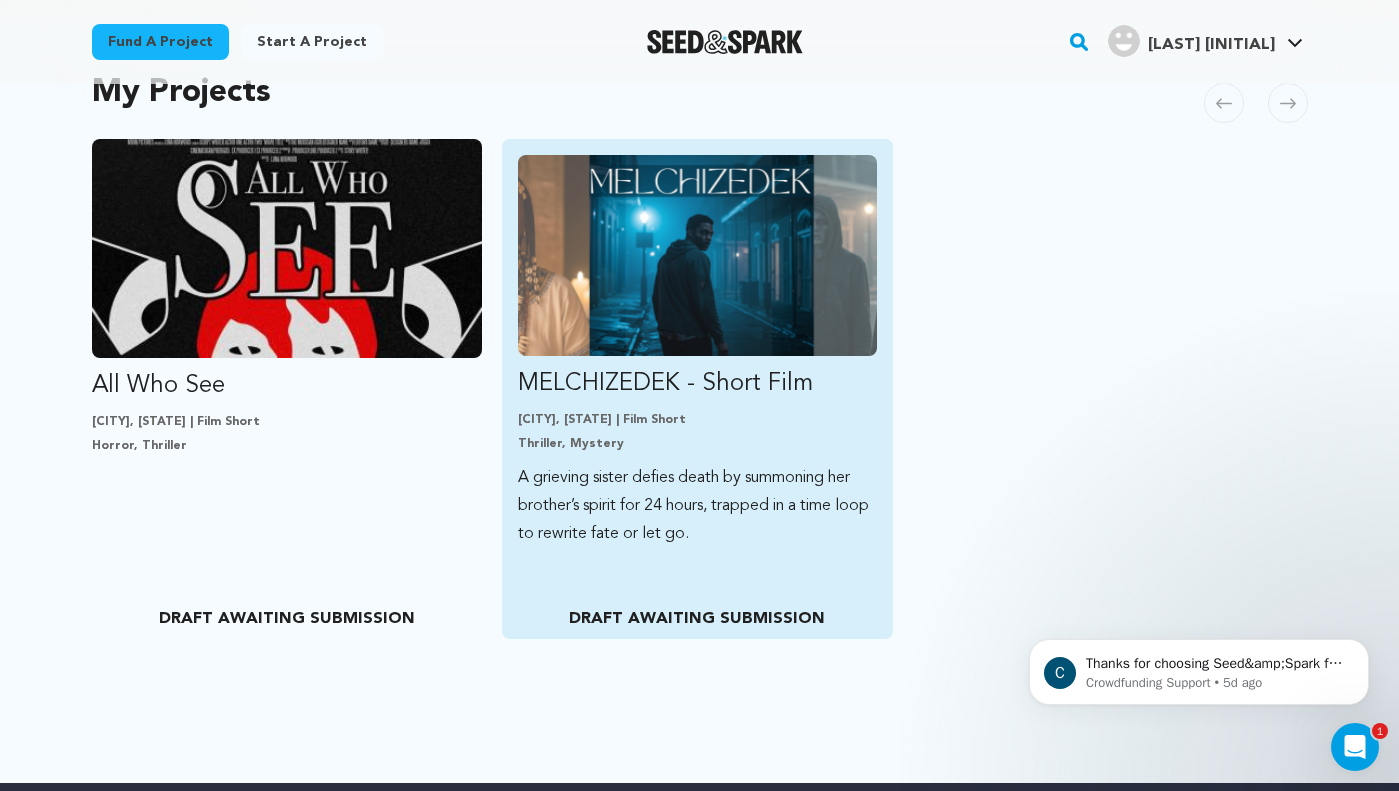click on "MELCHIZEDEK - Short Film" at bounding box center [697, 384] 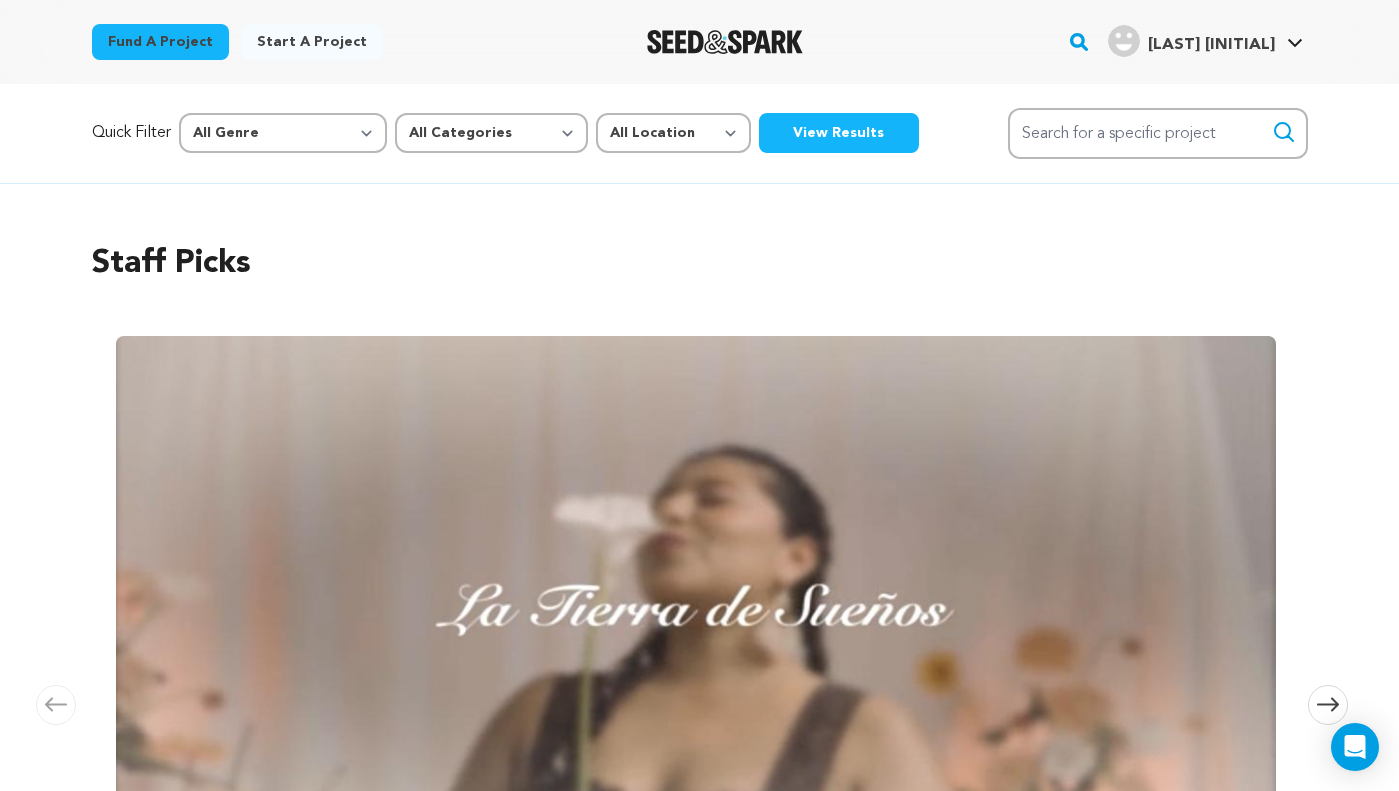 scroll, scrollTop: 34, scrollLeft: 0, axis: vertical 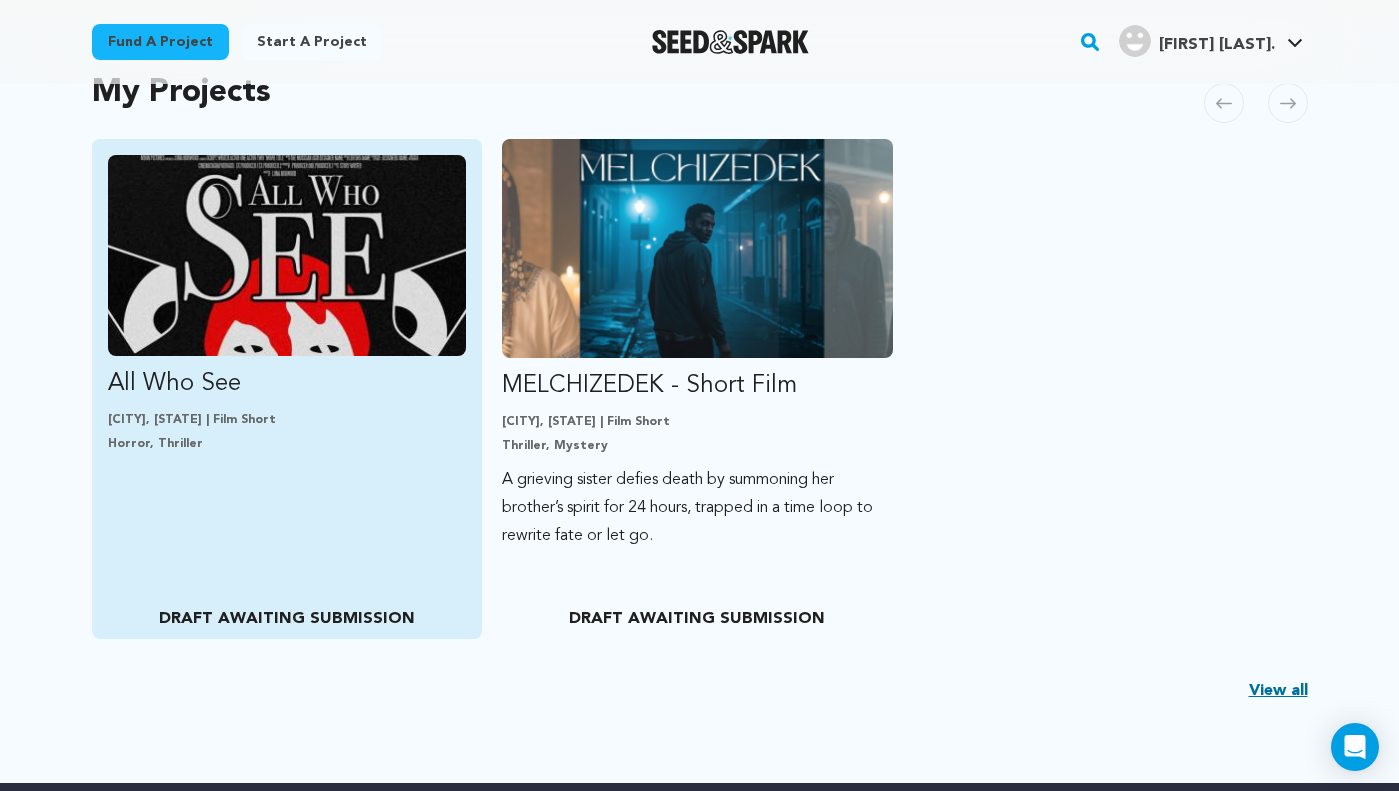 click at bounding box center (287, 255) 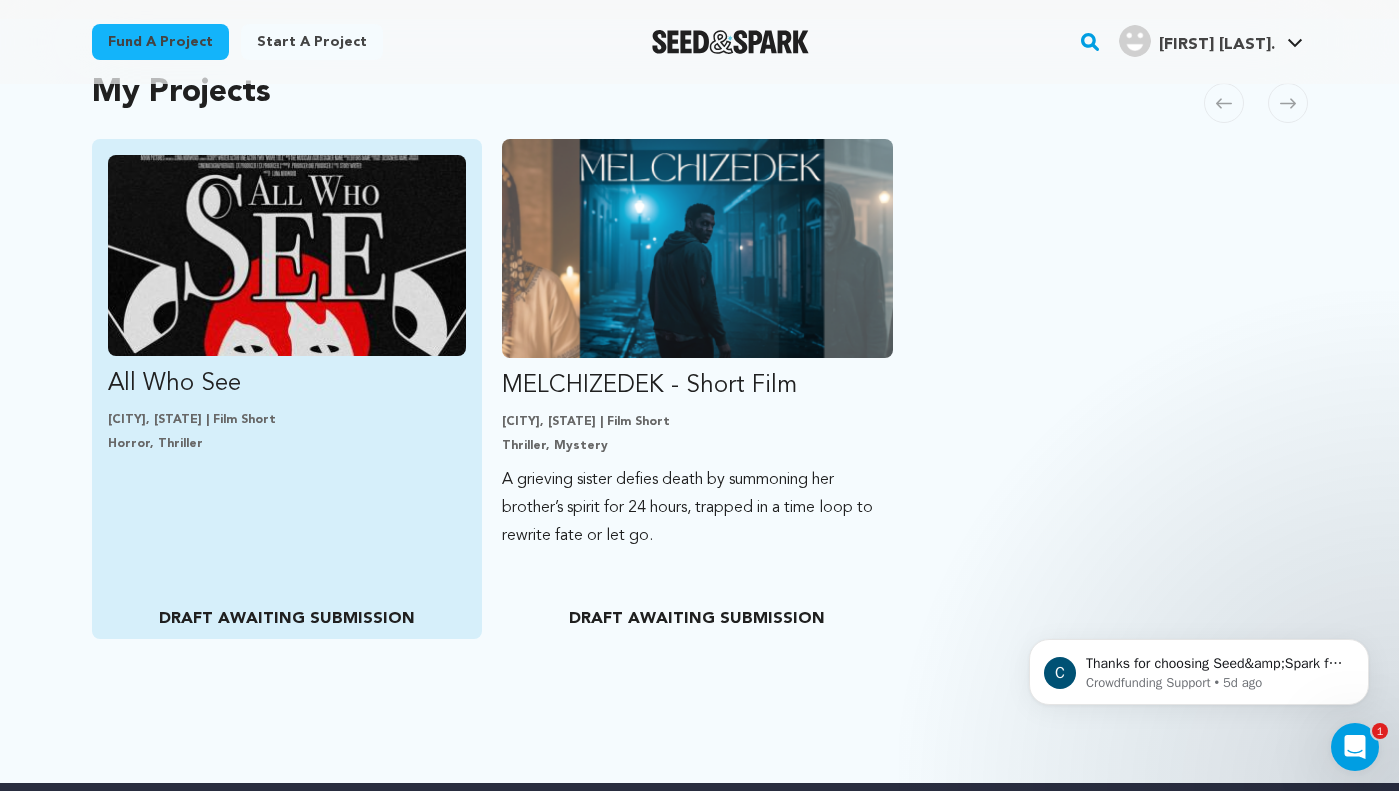 scroll, scrollTop: 0, scrollLeft: 0, axis: both 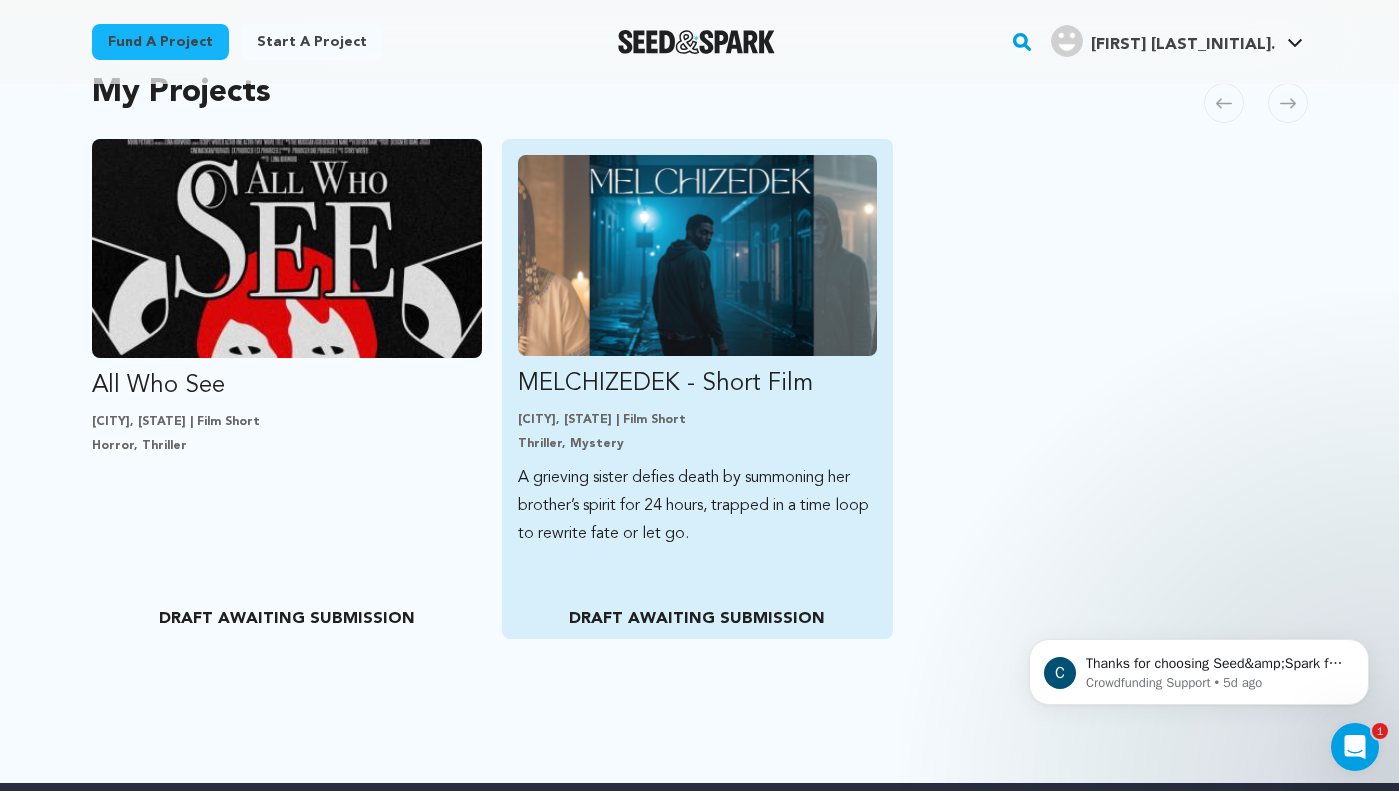 click at bounding box center [697, 255] 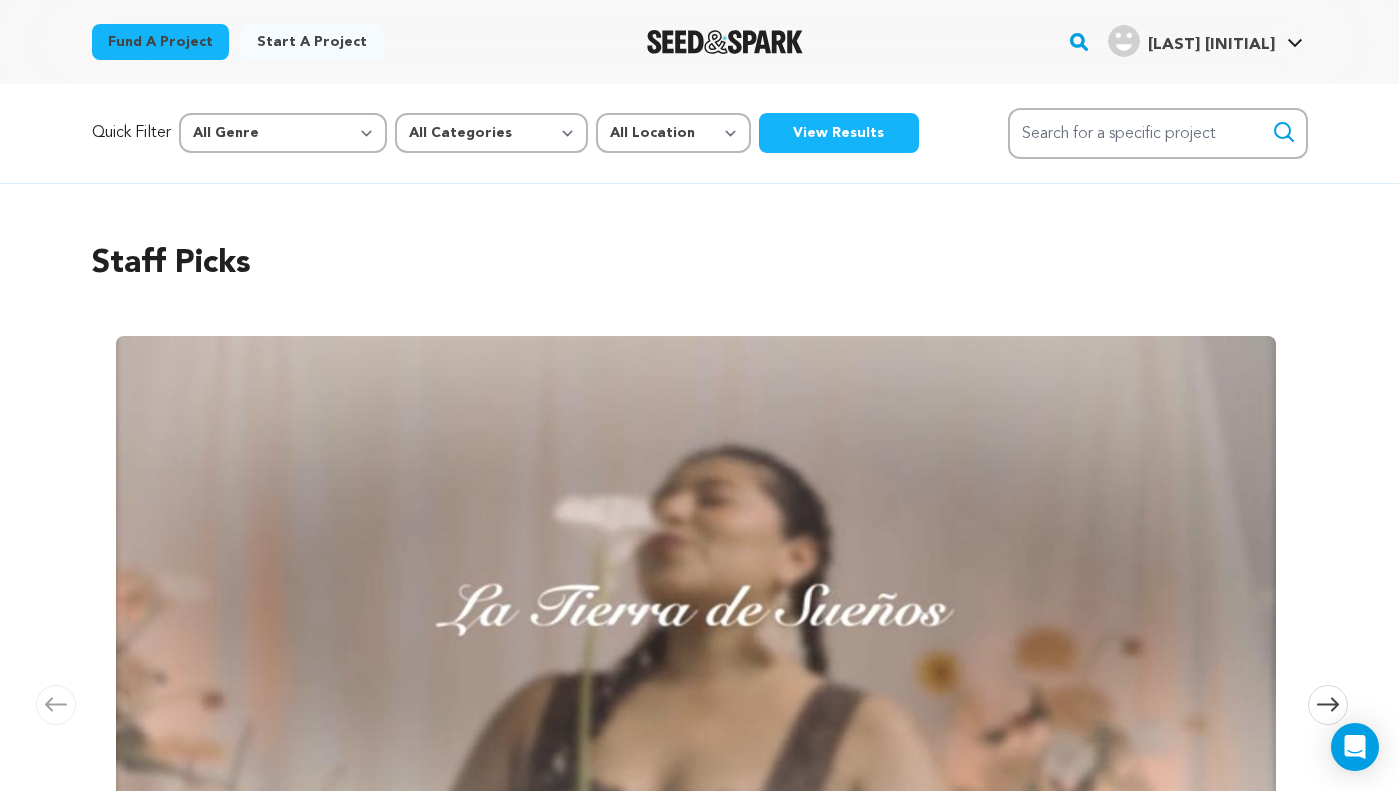 scroll, scrollTop: 0, scrollLeft: 0, axis: both 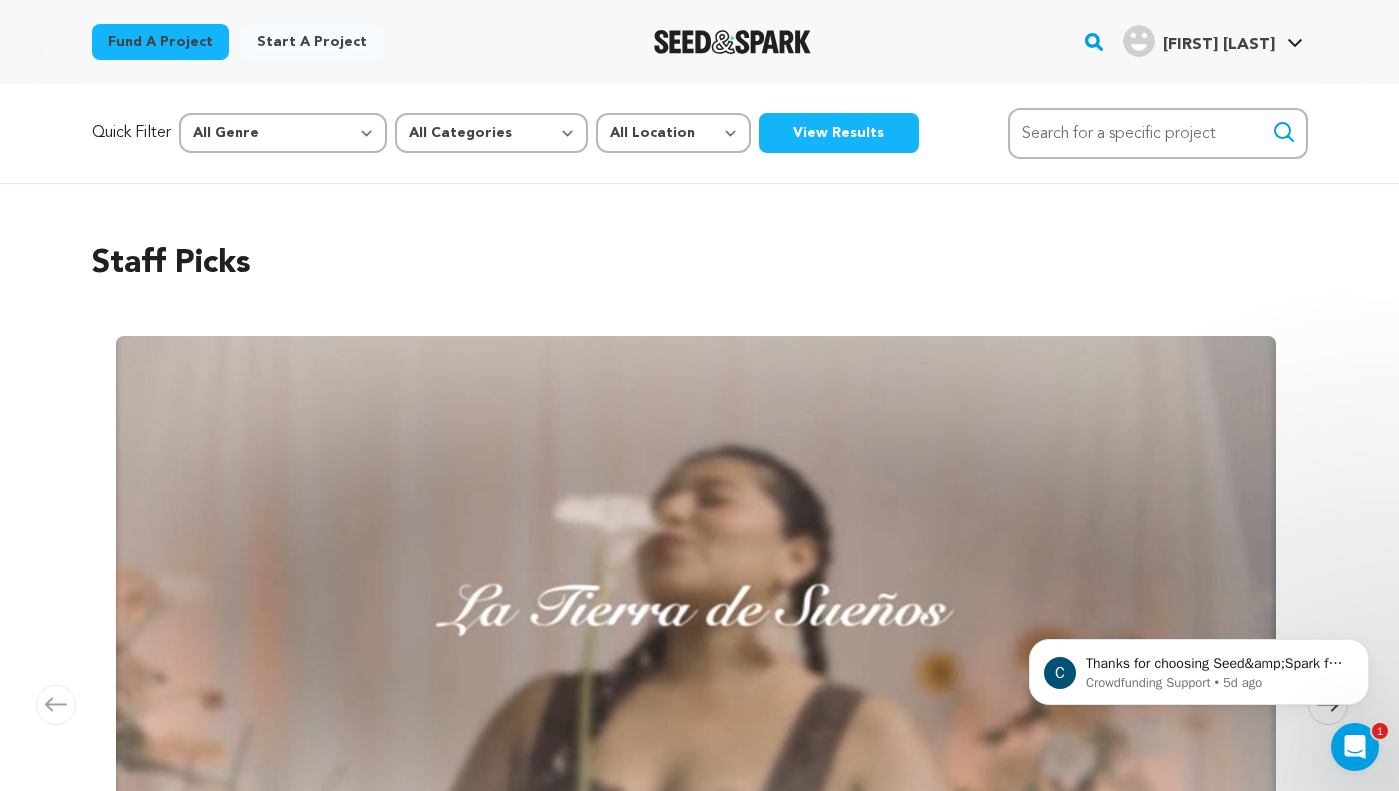 click on "[LAST] [INITIAL]" at bounding box center [1219, 45] 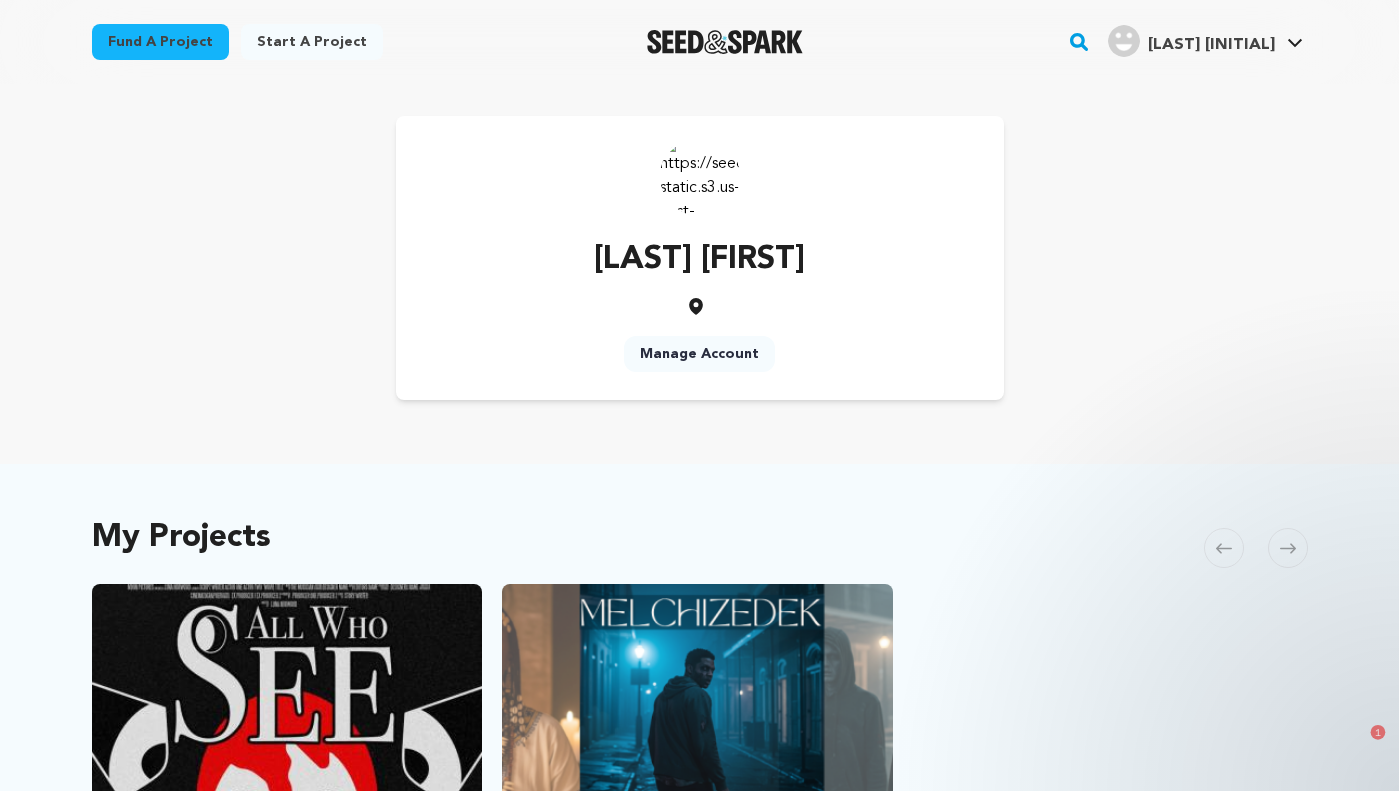 scroll, scrollTop: 8, scrollLeft: 0, axis: vertical 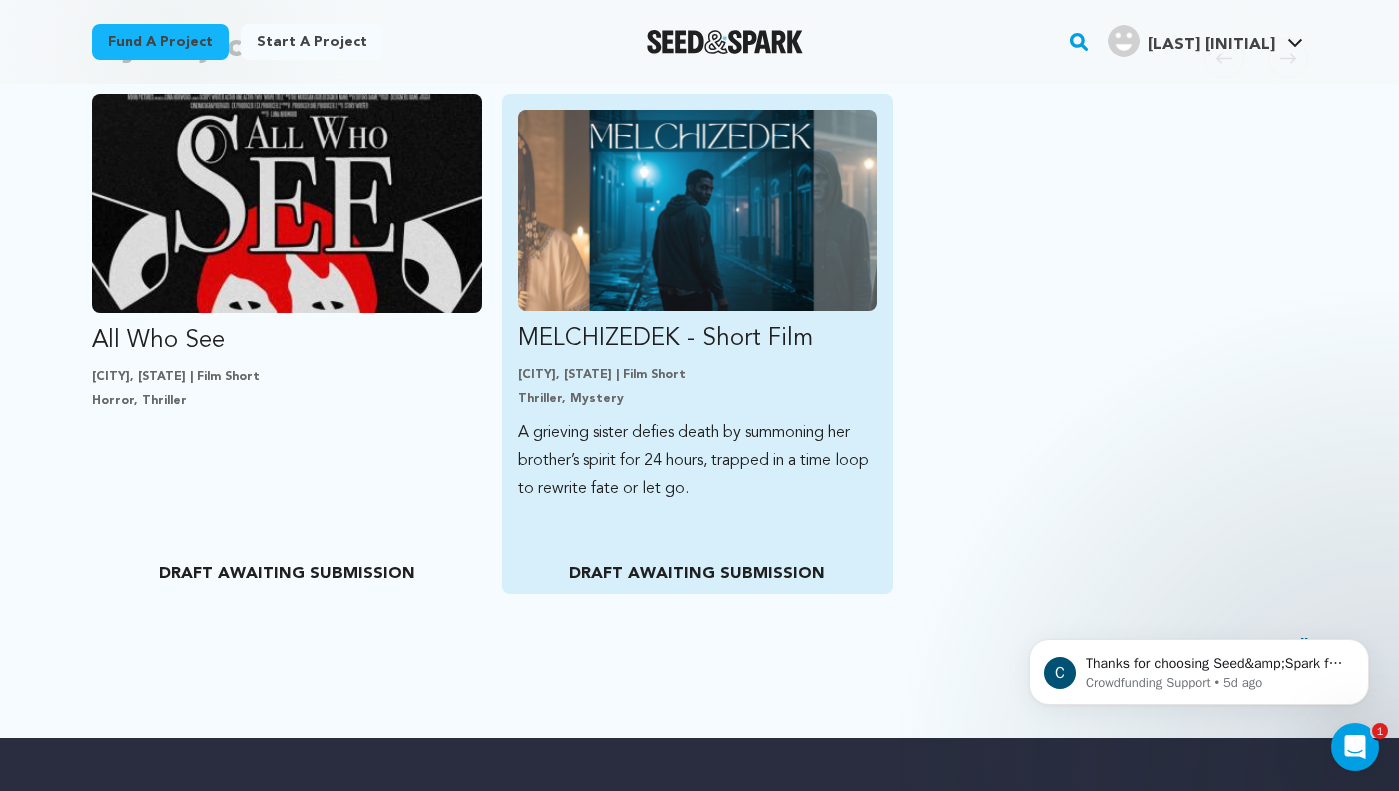 click at bounding box center (697, 210) 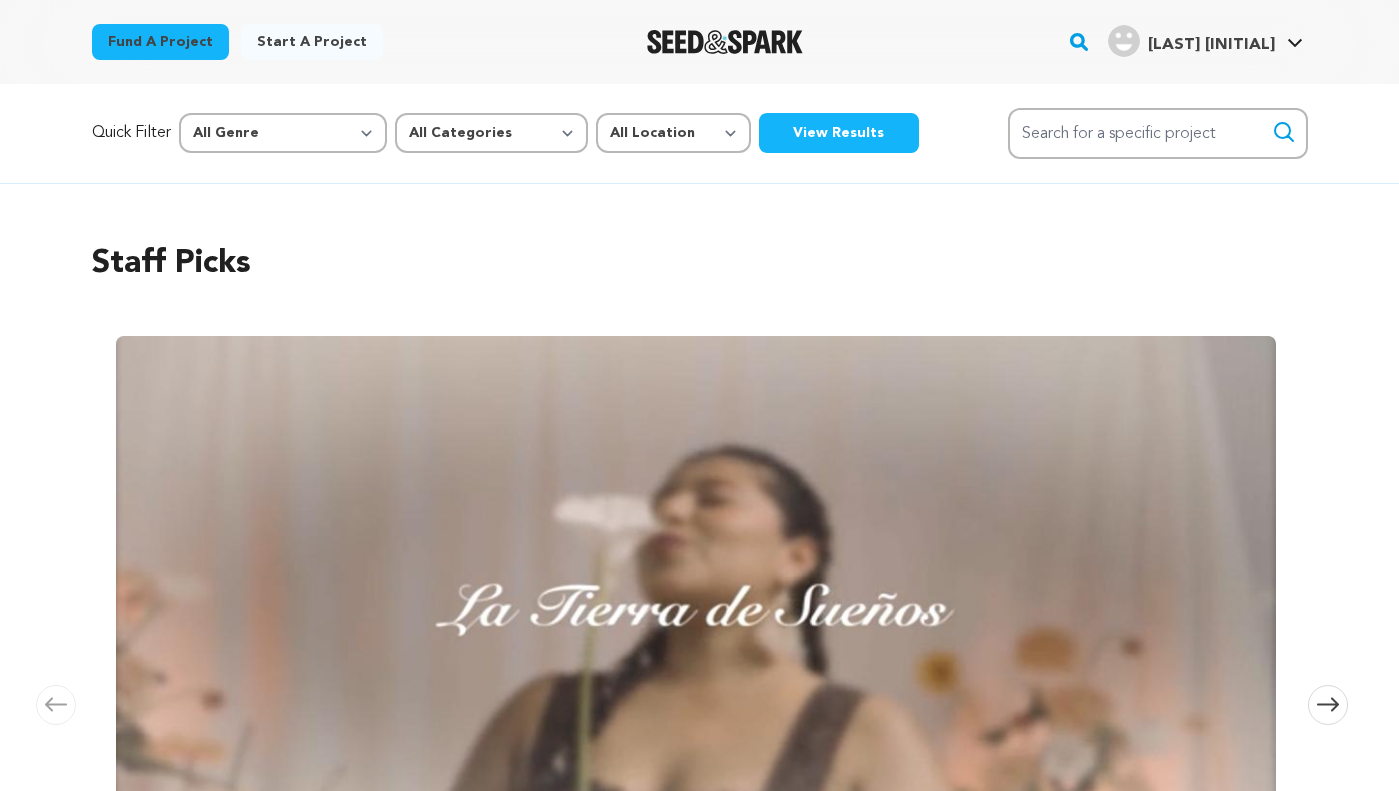 scroll, scrollTop: 0, scrollLeft: 0, axis: both 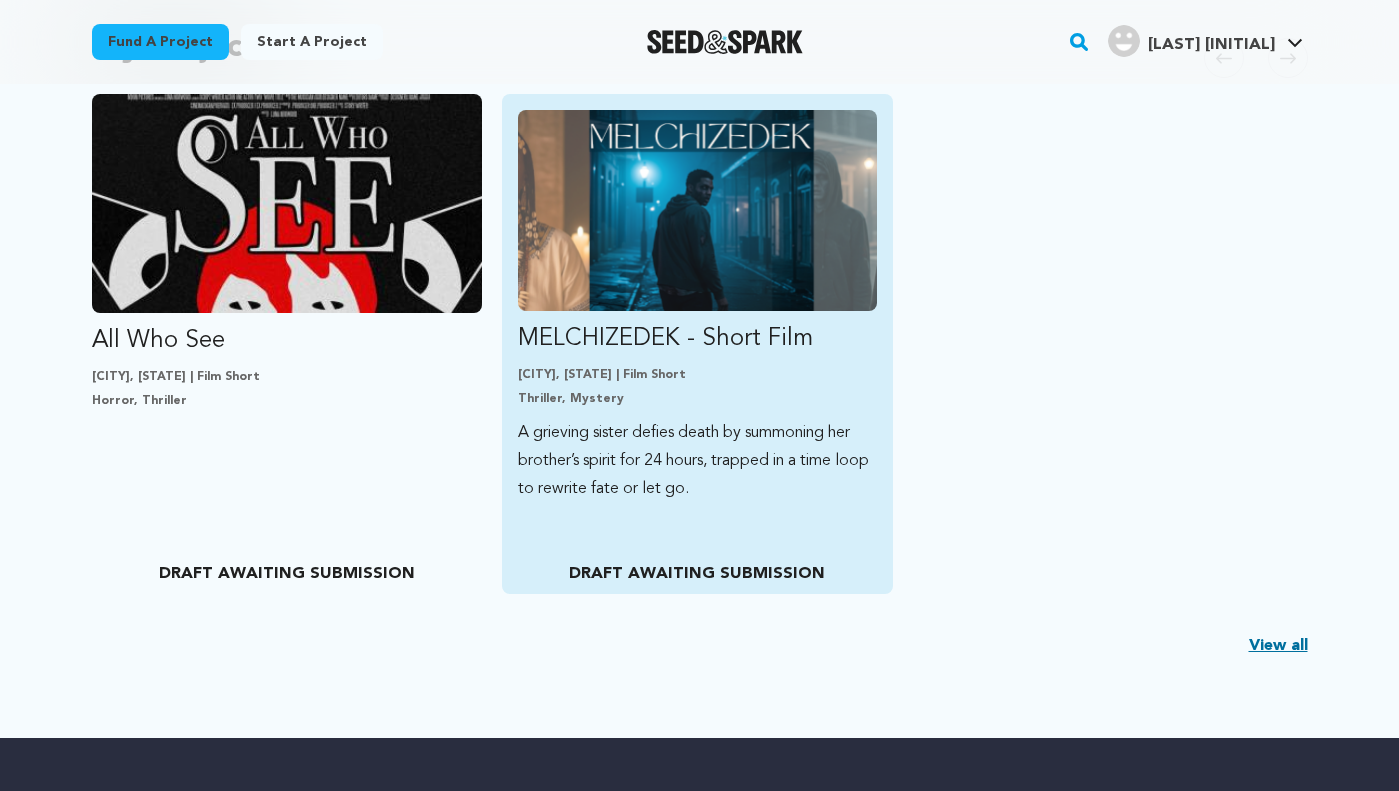 click on "MELCHIZEDEK - Short Film" at bounding box center [697, 339] 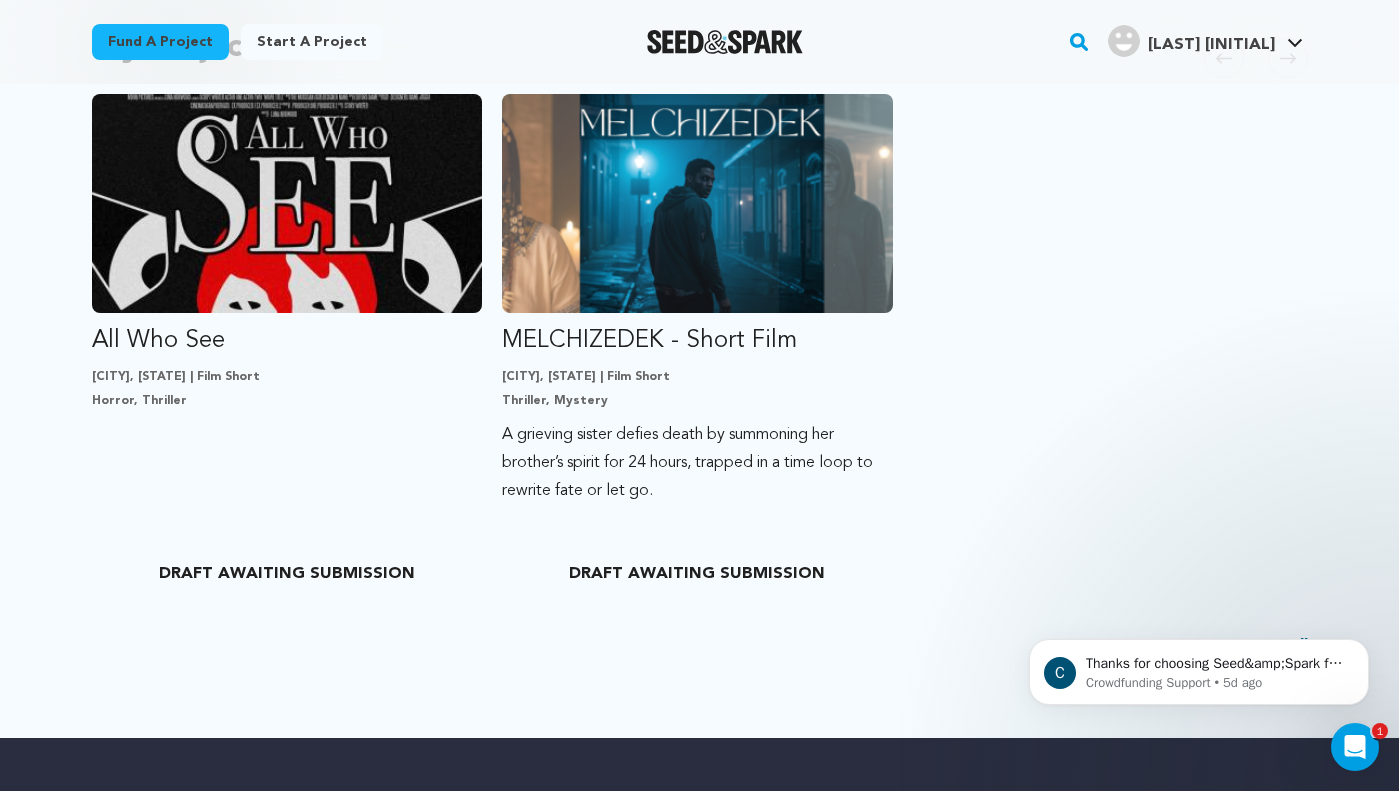 scroll, scrollTop: 0, scrollLeft: 0, axis: both 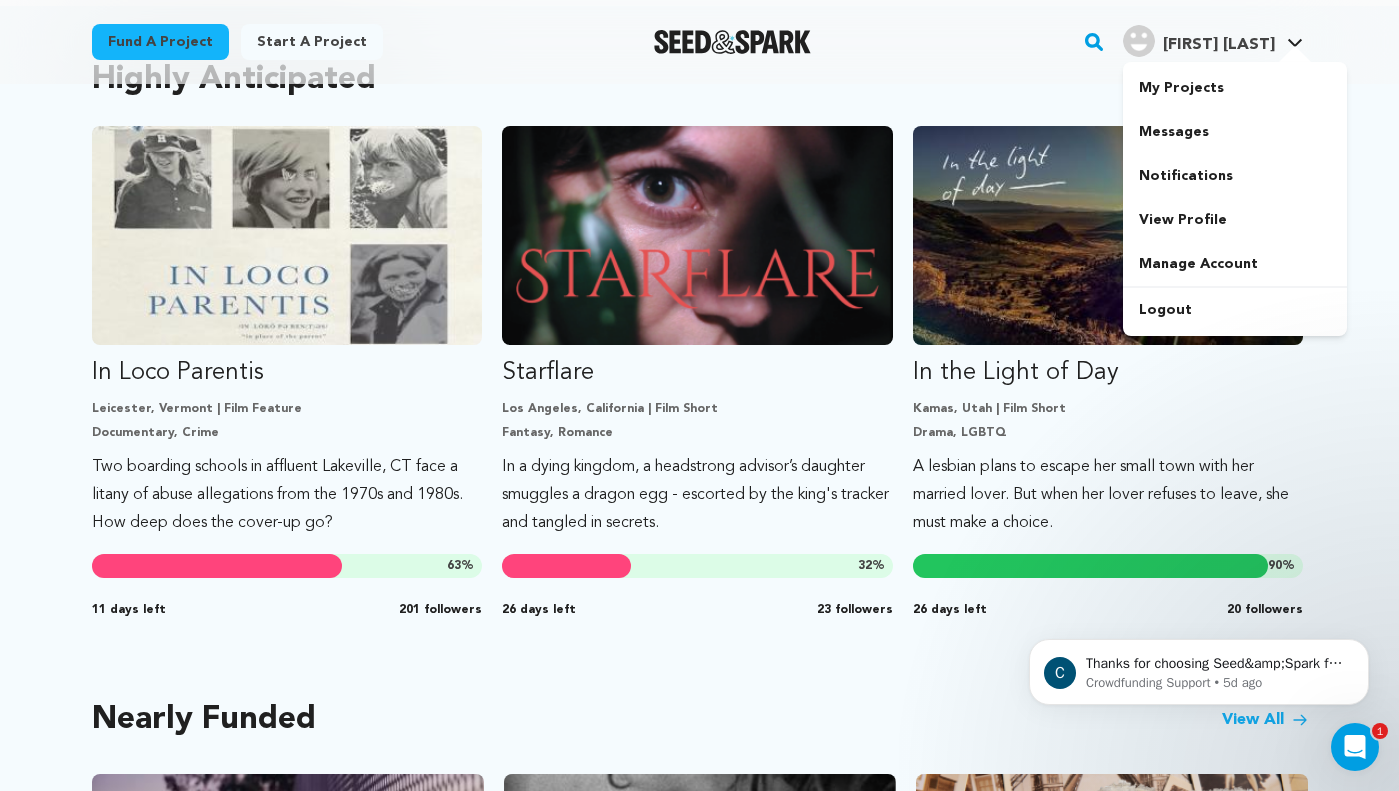 click on "Norwood L.
Norwood L." at bounding box center [1213, 42] 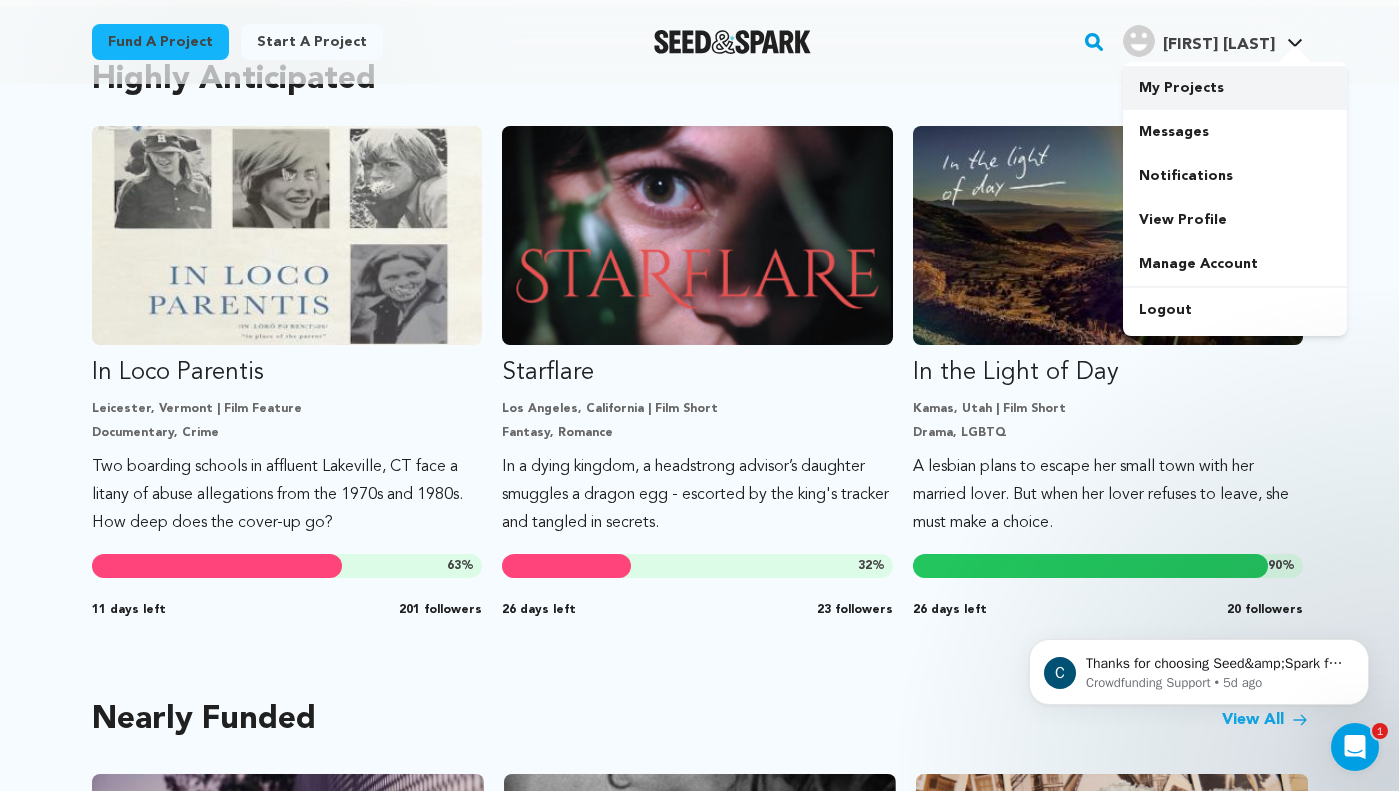 click on "My Projects" at bounding box center [1235, 88] 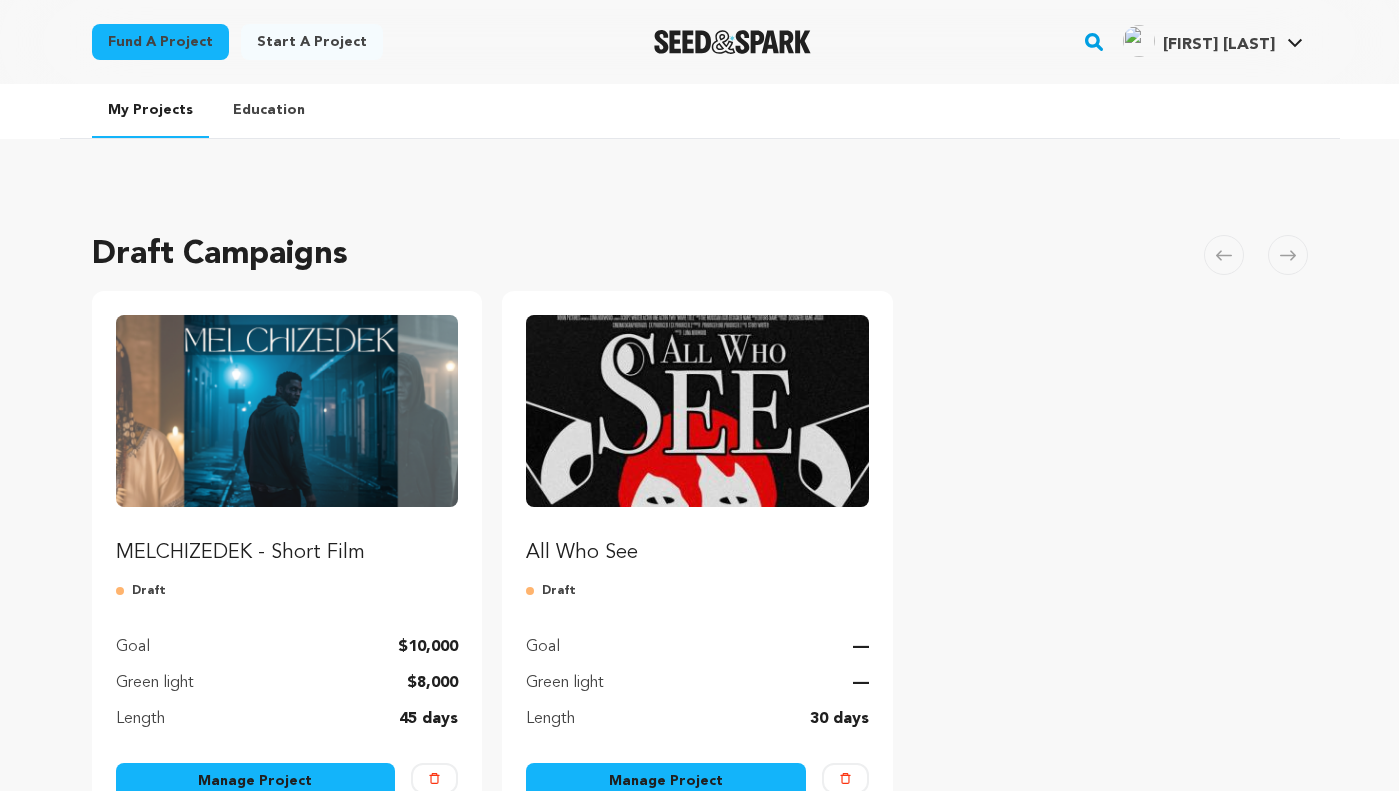 scroll, scrollTop: 0, scrollLeft: 0, axis: both 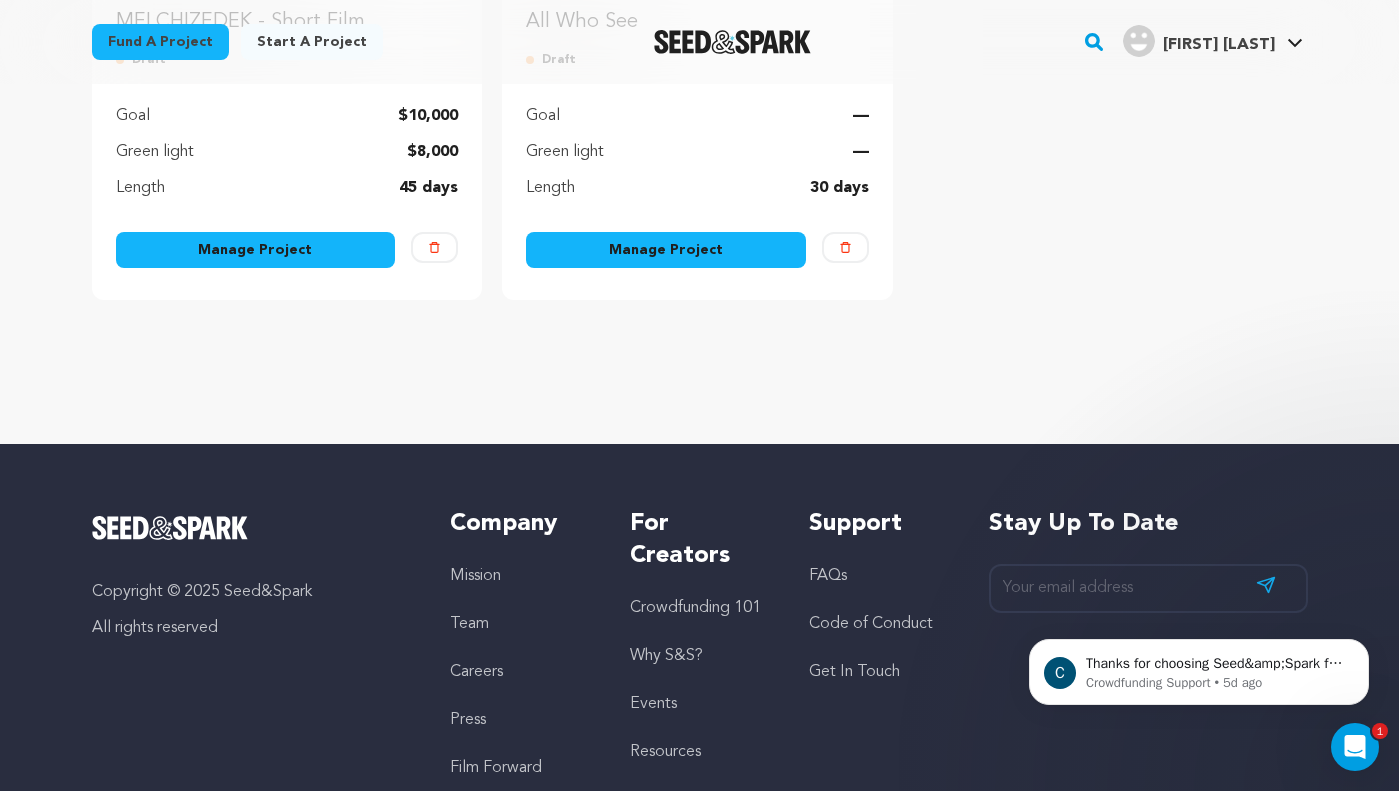 click on "Manage Project" at bounding box center [256, 250] 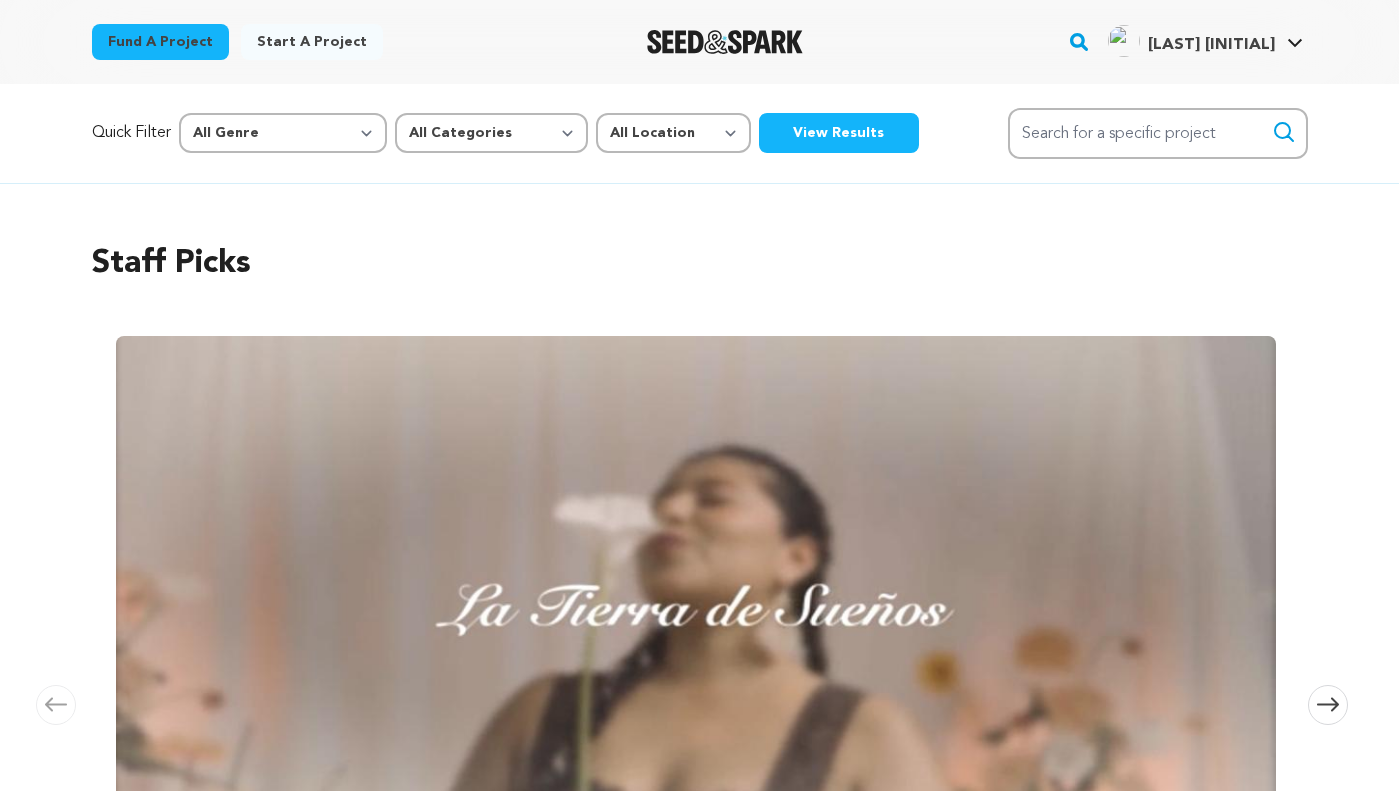 scroll, scrollTop: 0, scrollLeft: 0, axis: both 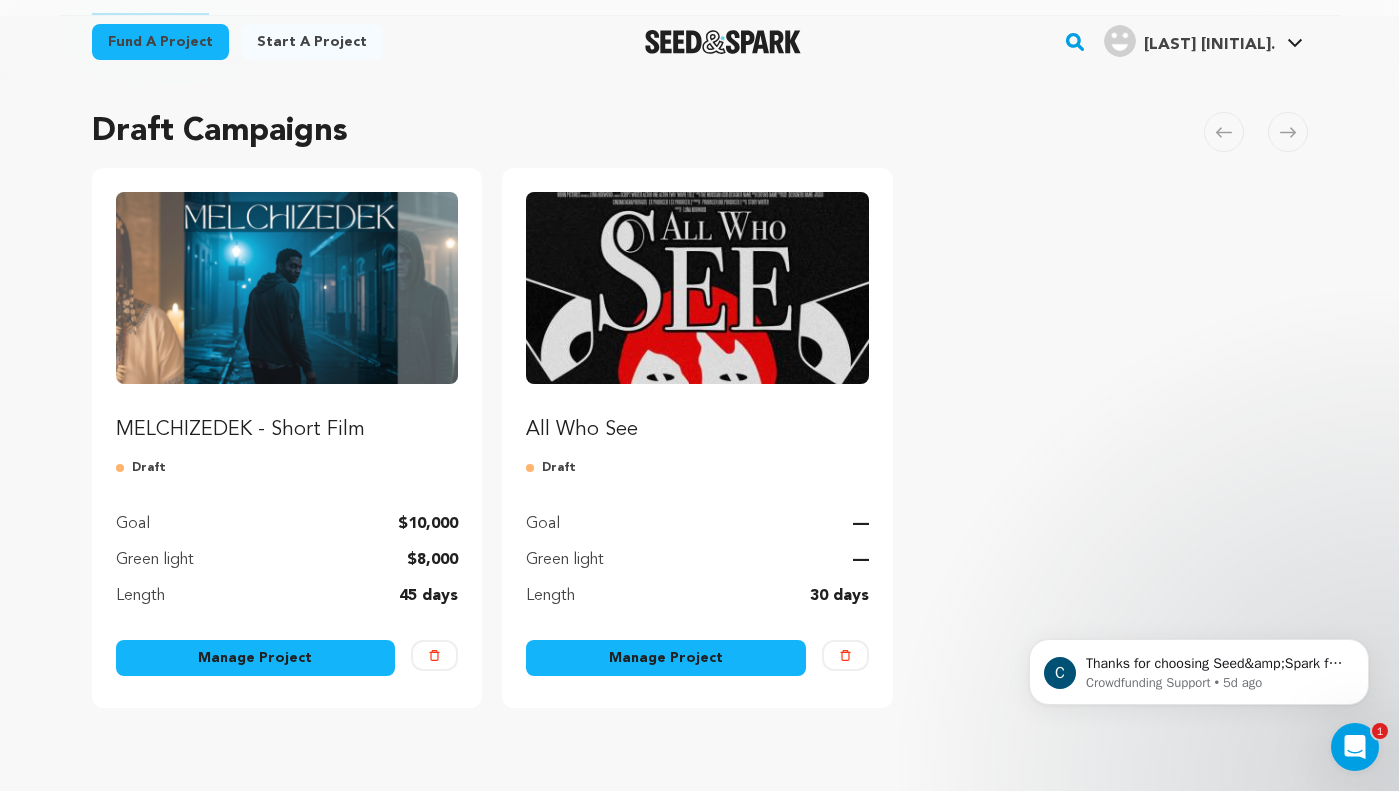 click on "Manage Project" at bounding box center (256, 658) 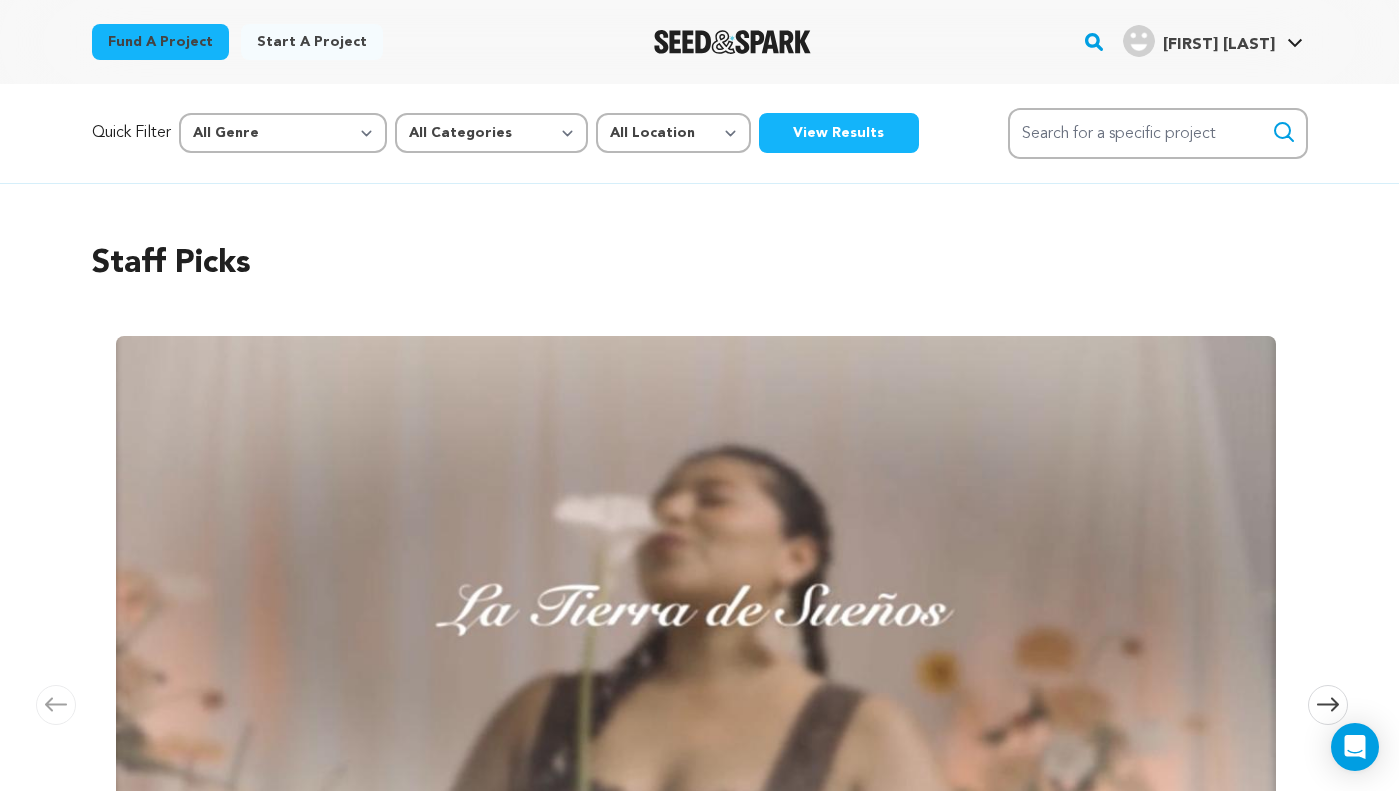 scroll, scrollTop: 0, scrollLeft: 0, axis: both 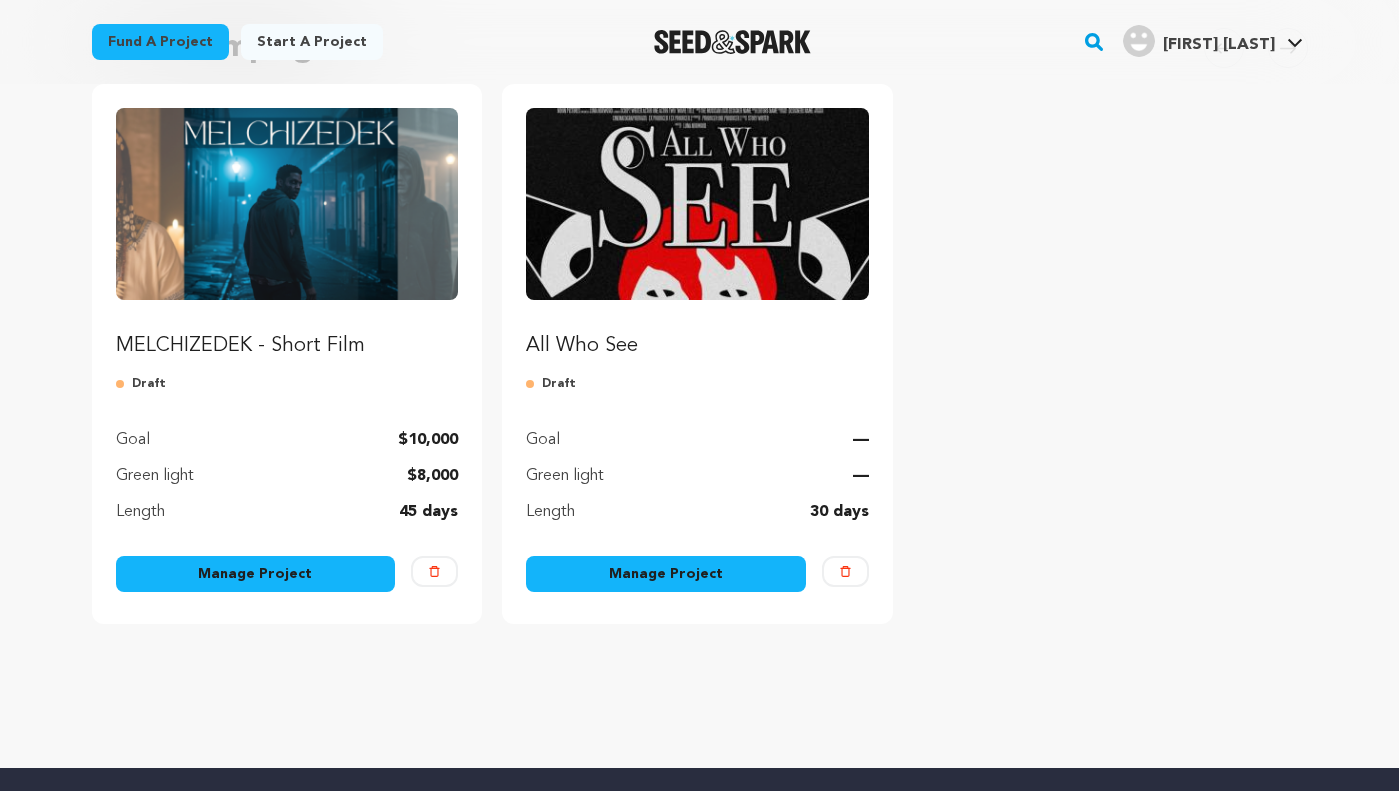 click at bounding box center [287, 204] 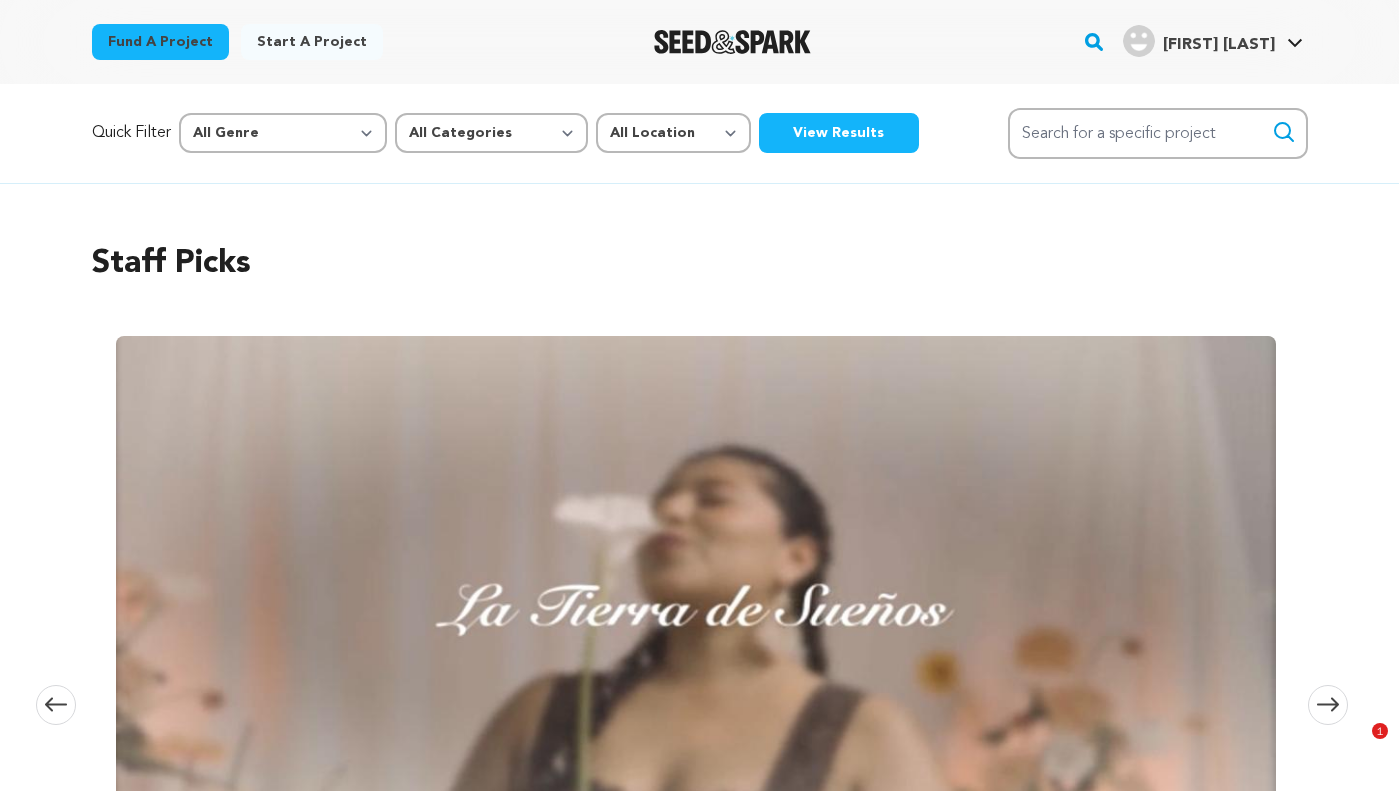 scroll, scrollTop: 0, scrollLeft: 0, axis: both 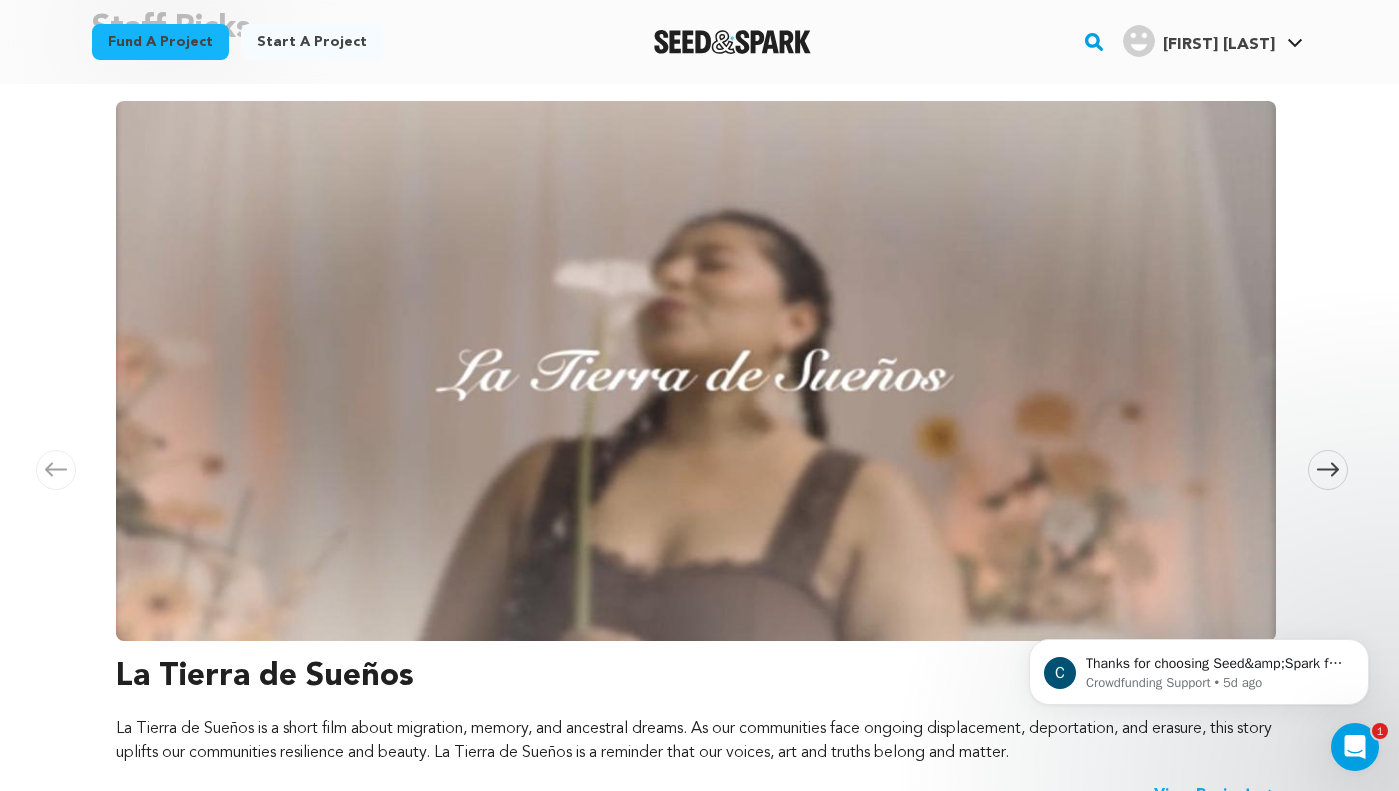 click on "La Tierra de Sueños
Carousel
Skip to previous slide page
Carousel
La Tierra de Sueños
[FIRST] [LAST]
La Tierra de Sueños is a short film about migration, memory, and ancestral dreams. As our communities face ongoing displacement, deportation, and erasure, this story uplifts our communities resilience and beauty. La Tierra de Sueños is a reminder that our voices, art and truths belong and matter." at bounding box center [699, 406] 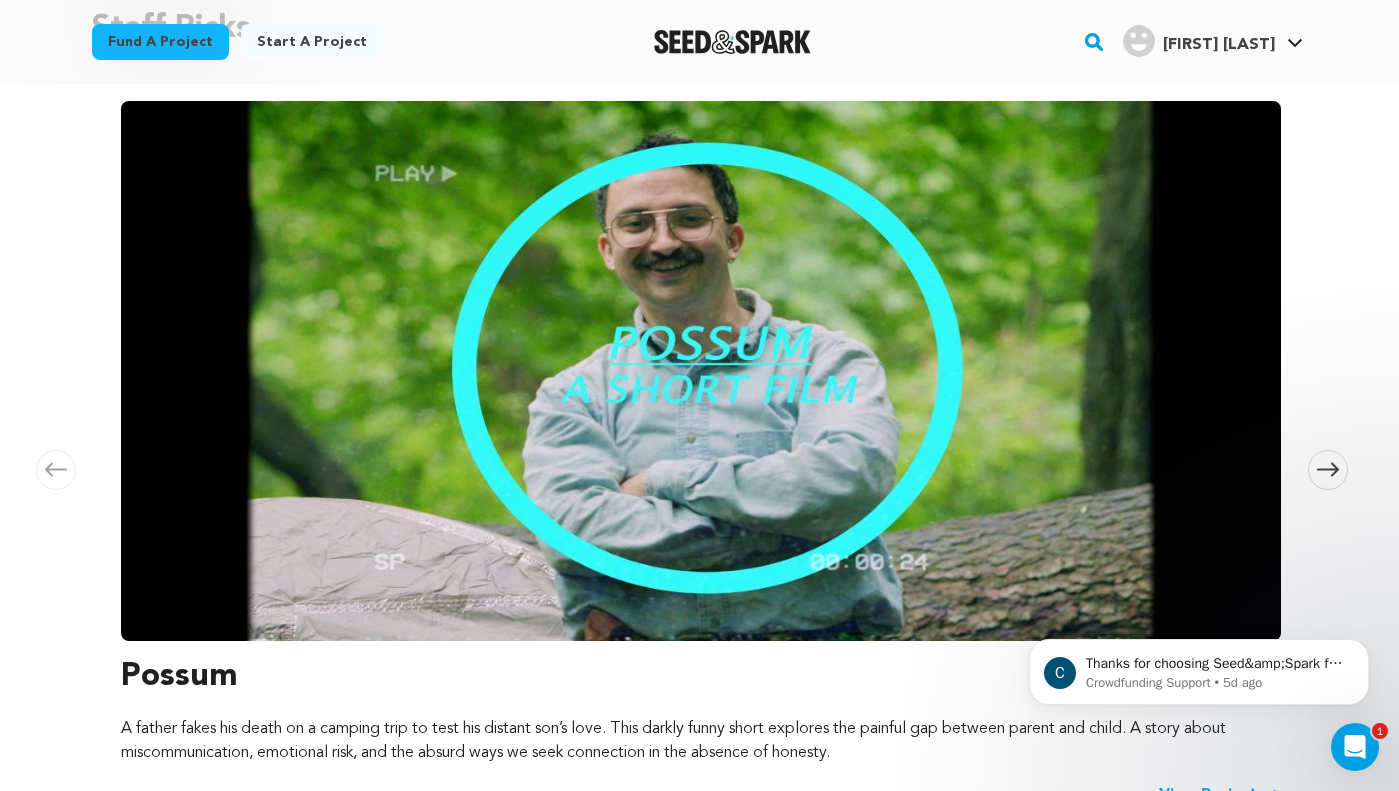 scroll, scrollTop: 0, scrollLeft: 1180, axis: horizontal 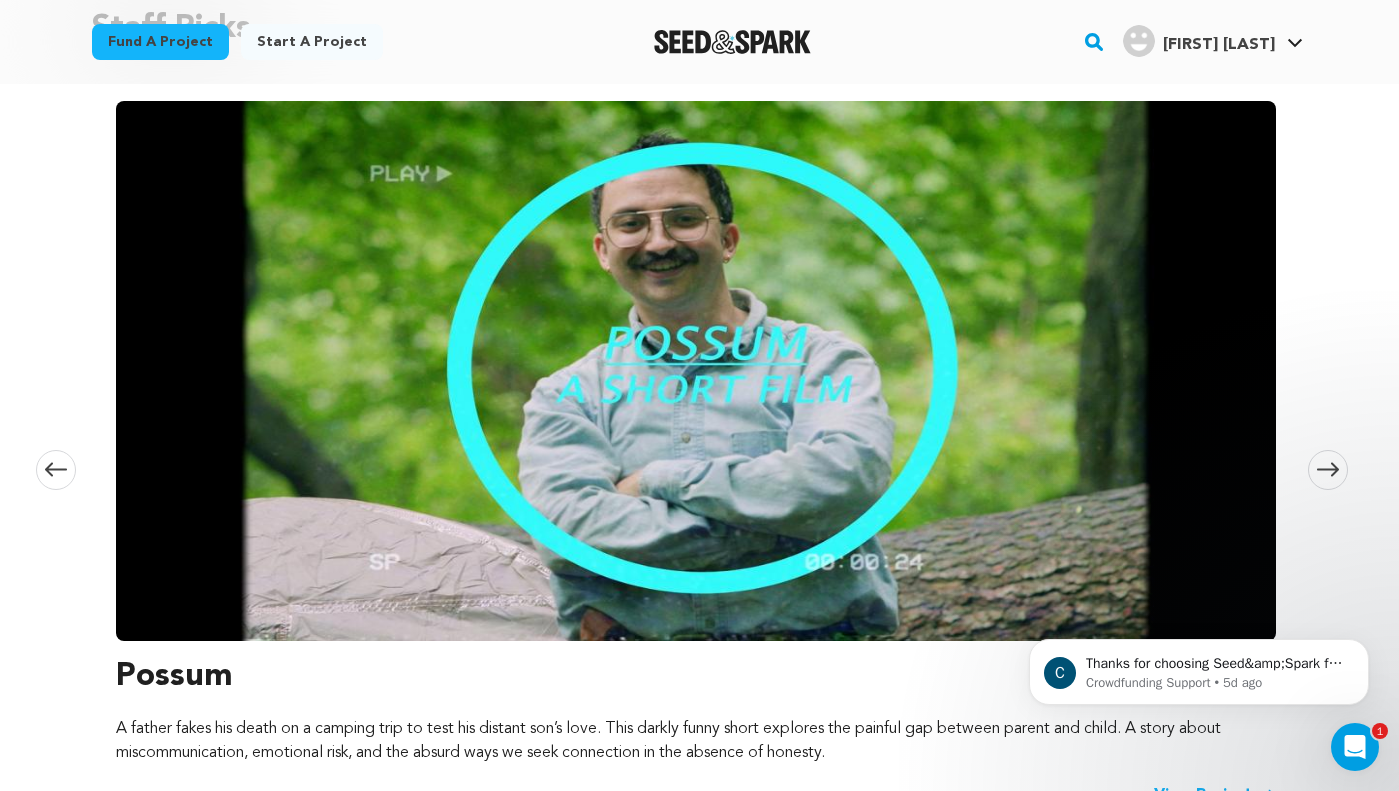 click 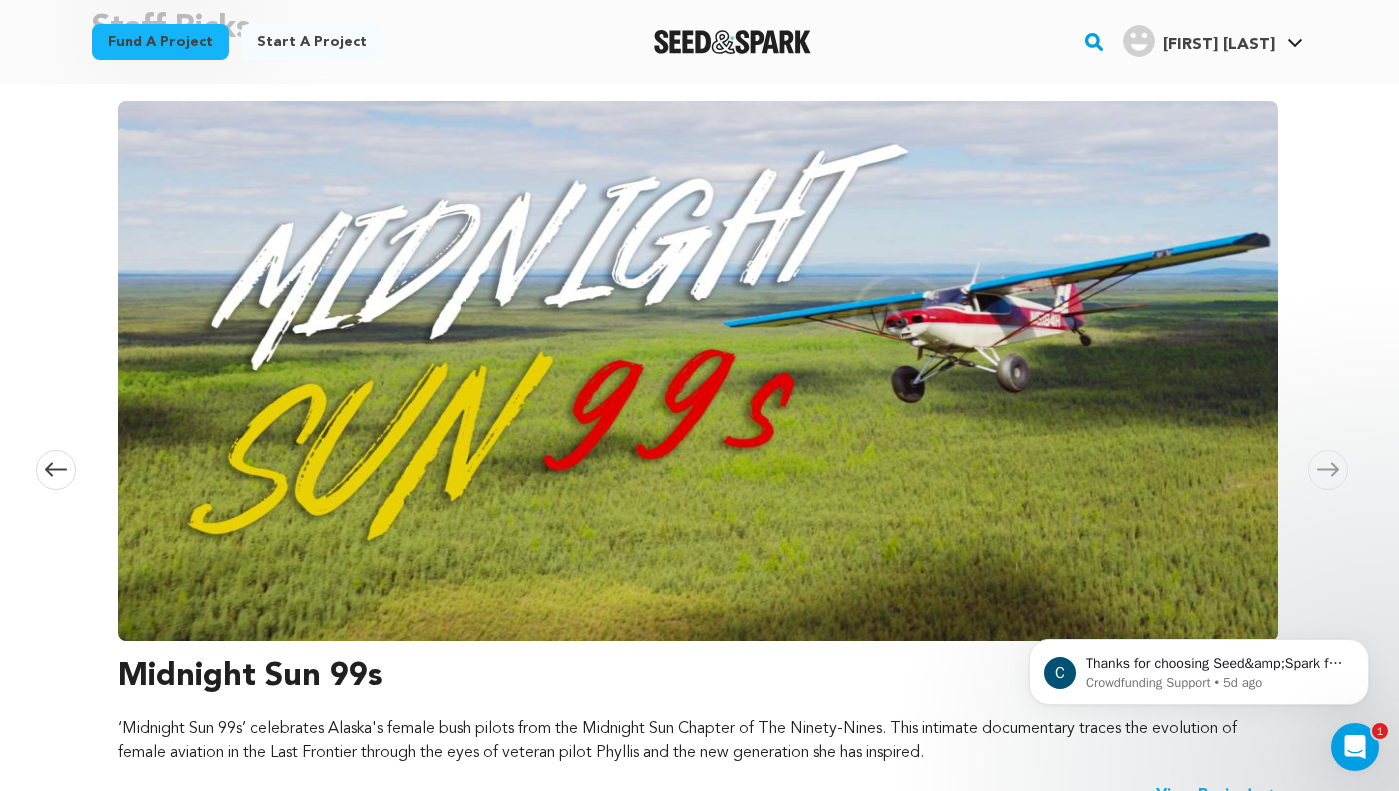 scroll, scrollTop: 0, scrollLeft: 2360, axis: horizontal 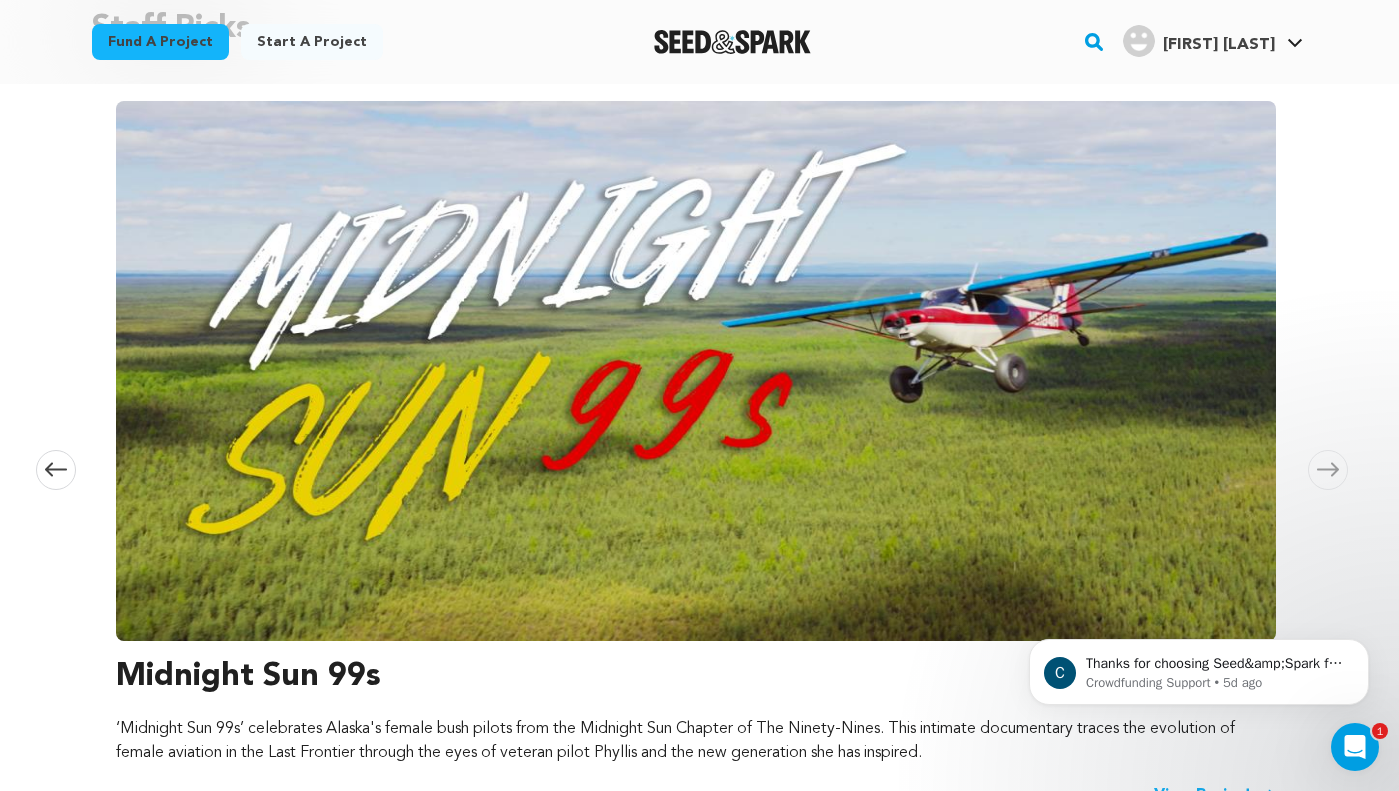 click 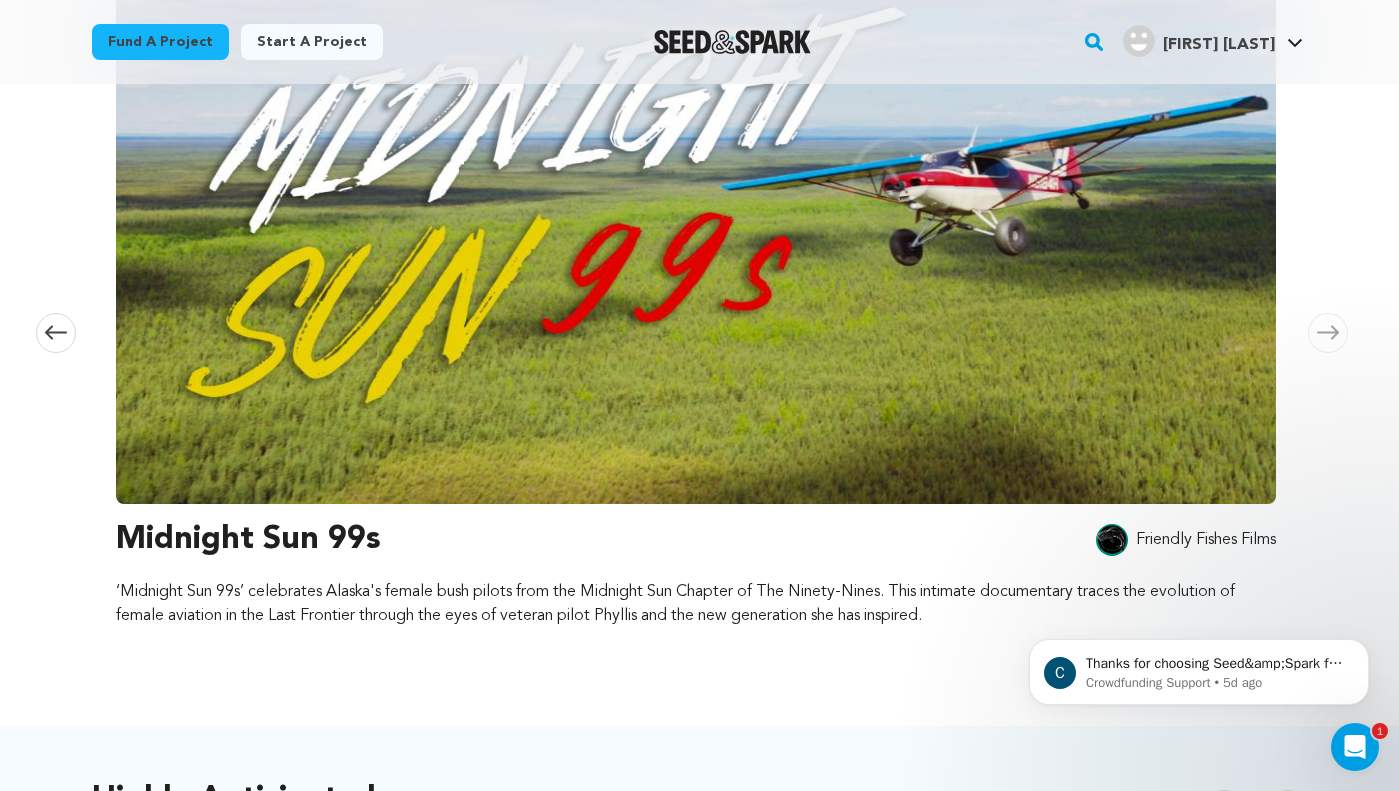 scroll, scrollTop: 397, scrollLeft: 0, axis: vertical 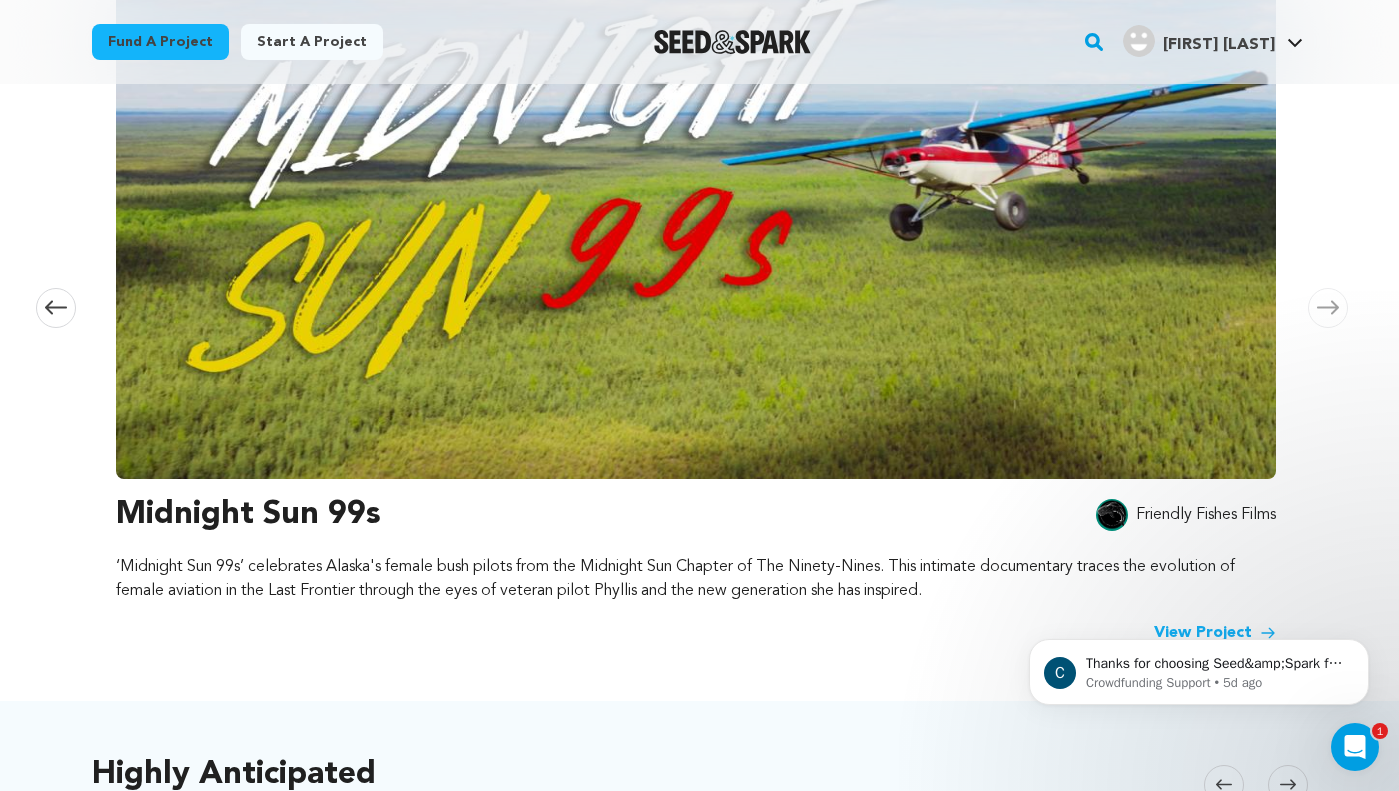 click on "Skip to next slide page" at bounding box center [1328, 308] 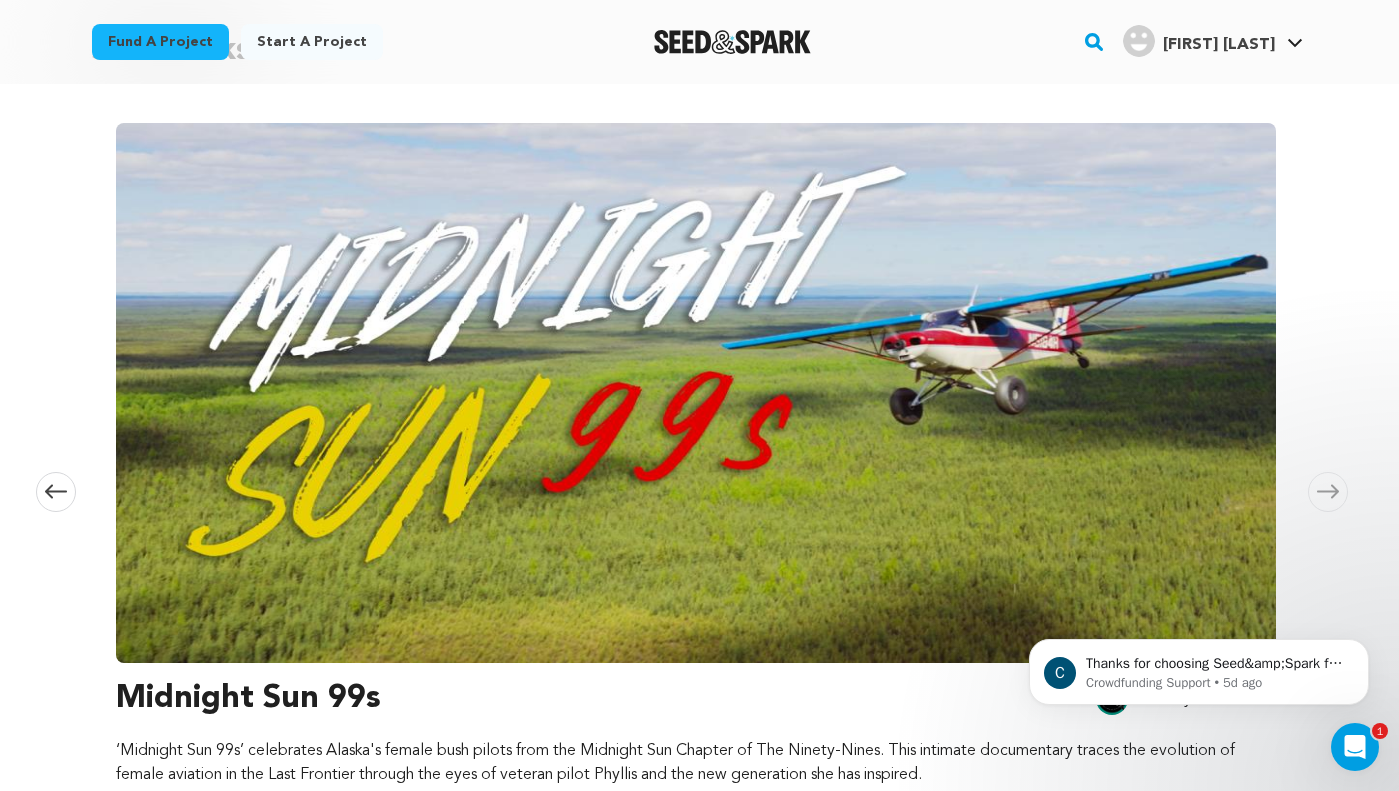 scroll, scrollTop: 234, scrollLeft: 0, axis: vertical 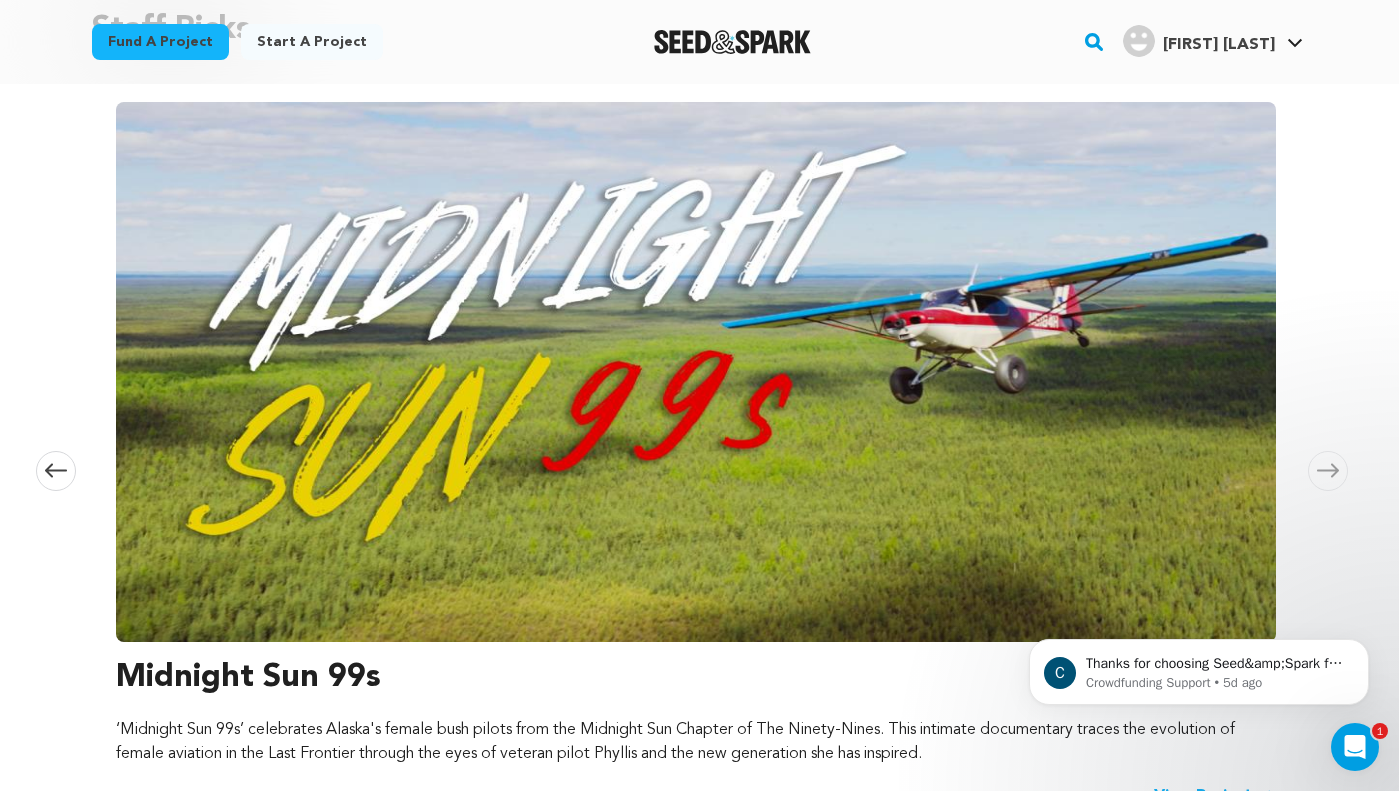 click at bounding box center (1328, 471) 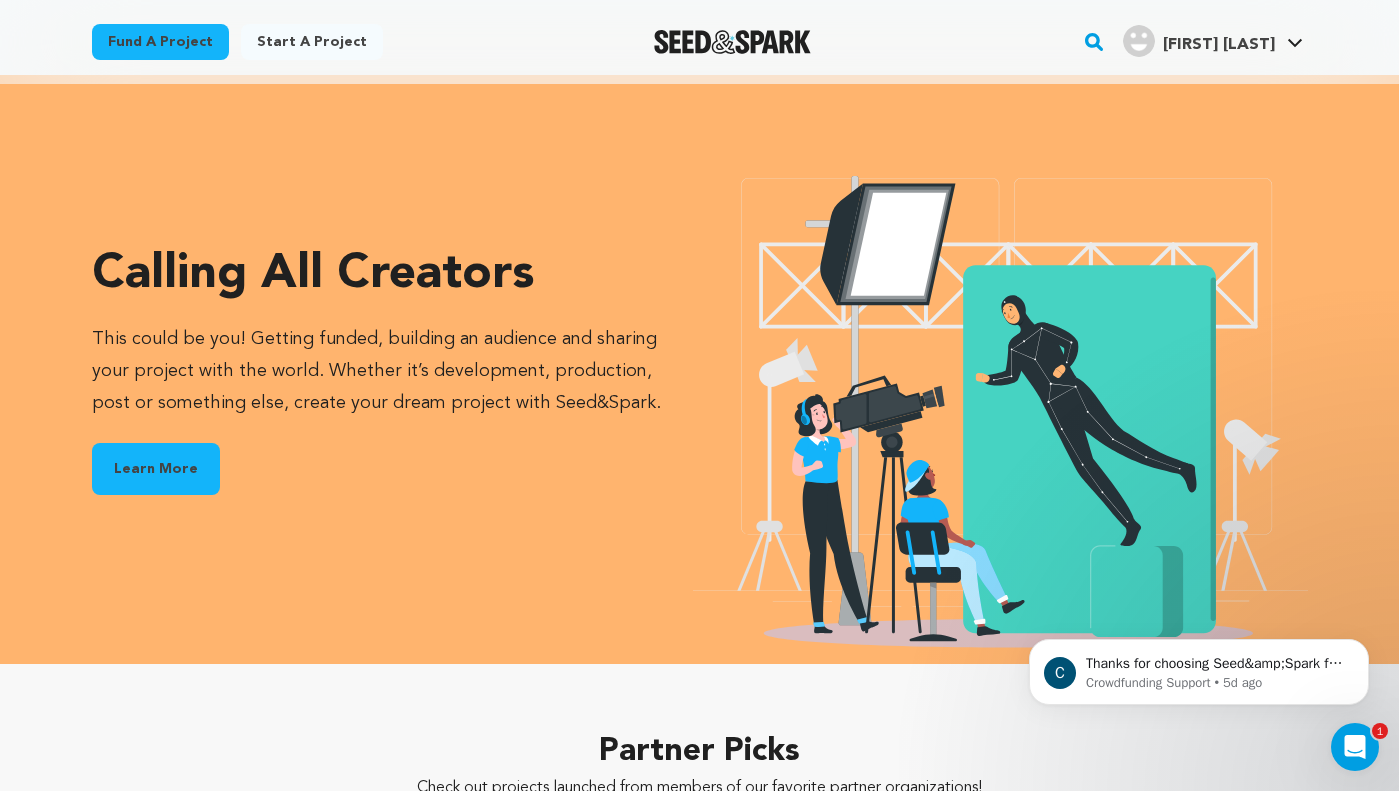 scroll, scrollTop: 2561, scrollLeft: 0, axis: vertical 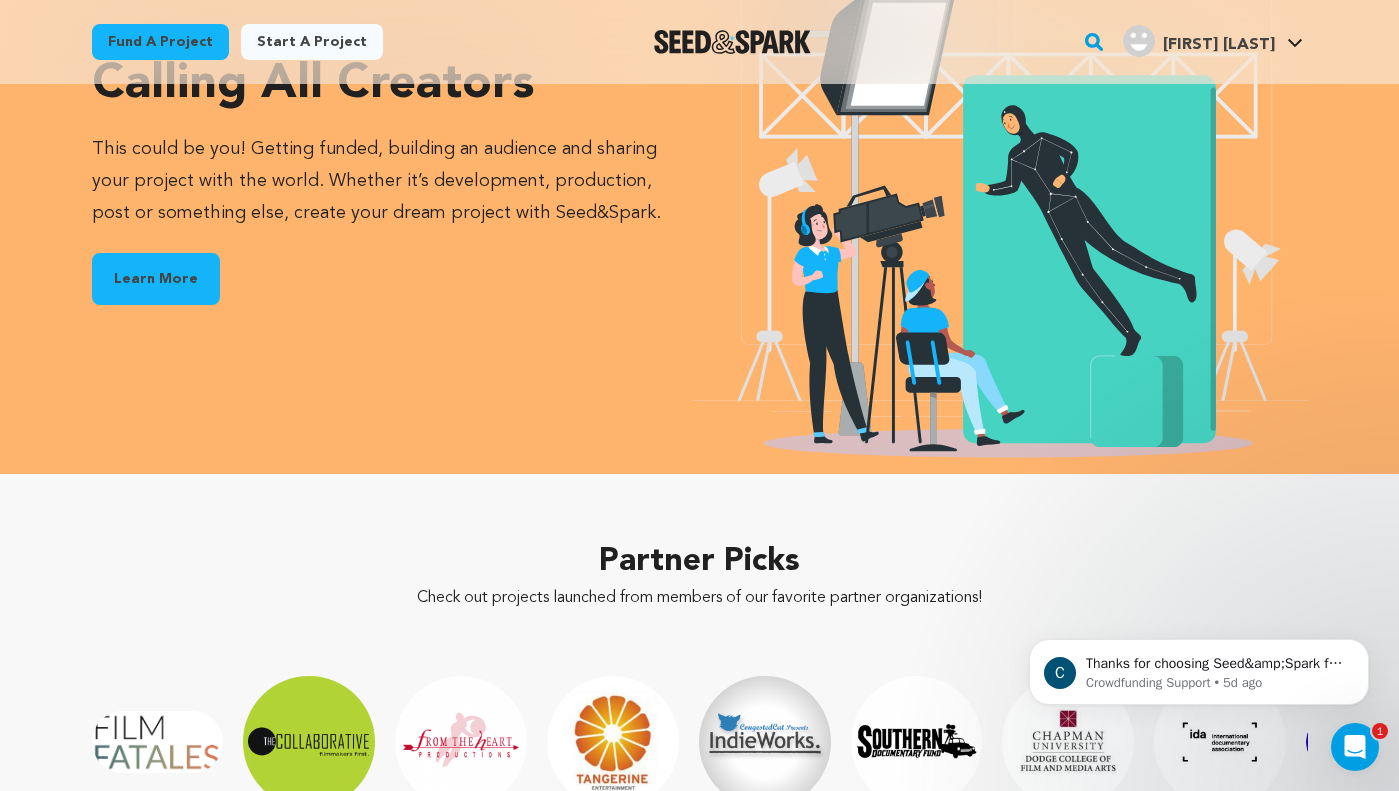 click 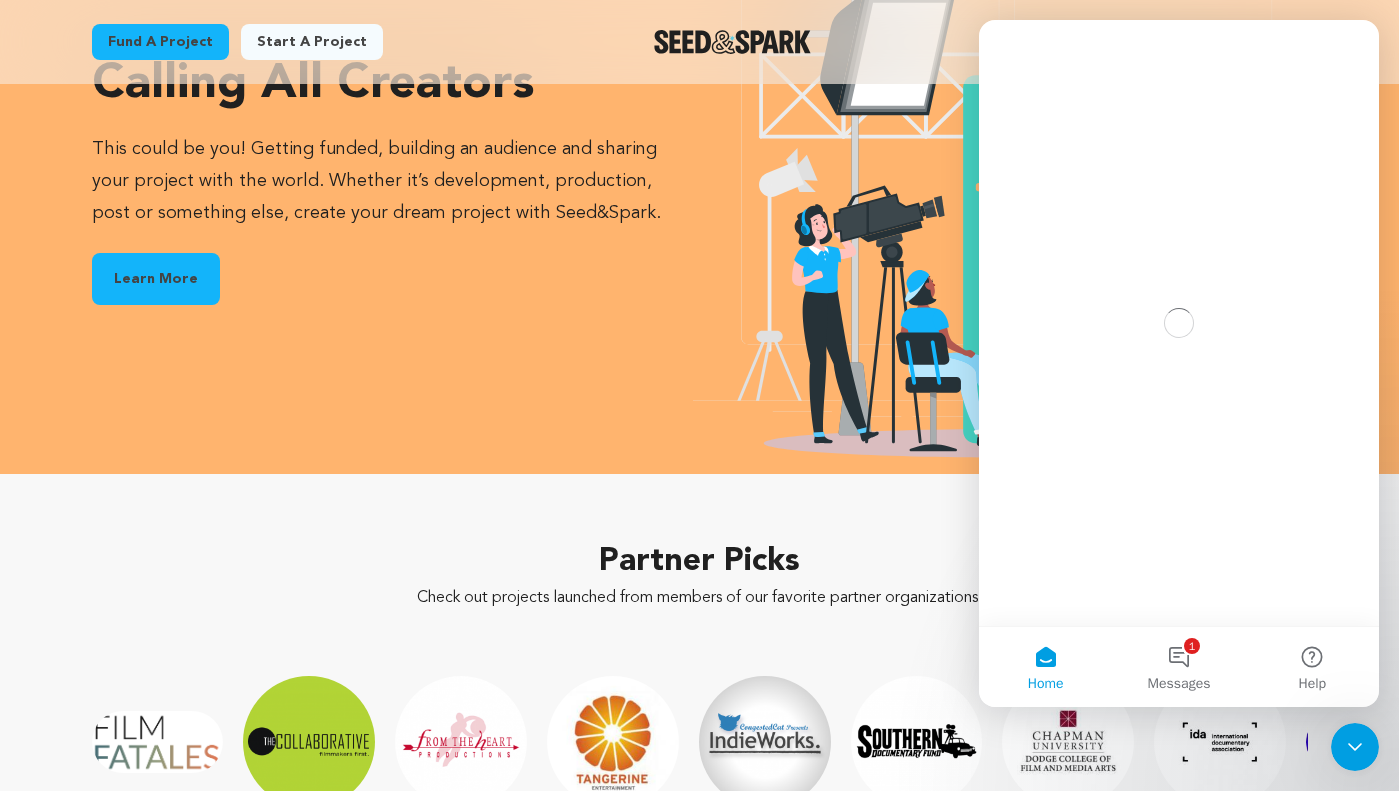 scroll, scrollTop: 0, scrollLeft: 0, axis: both 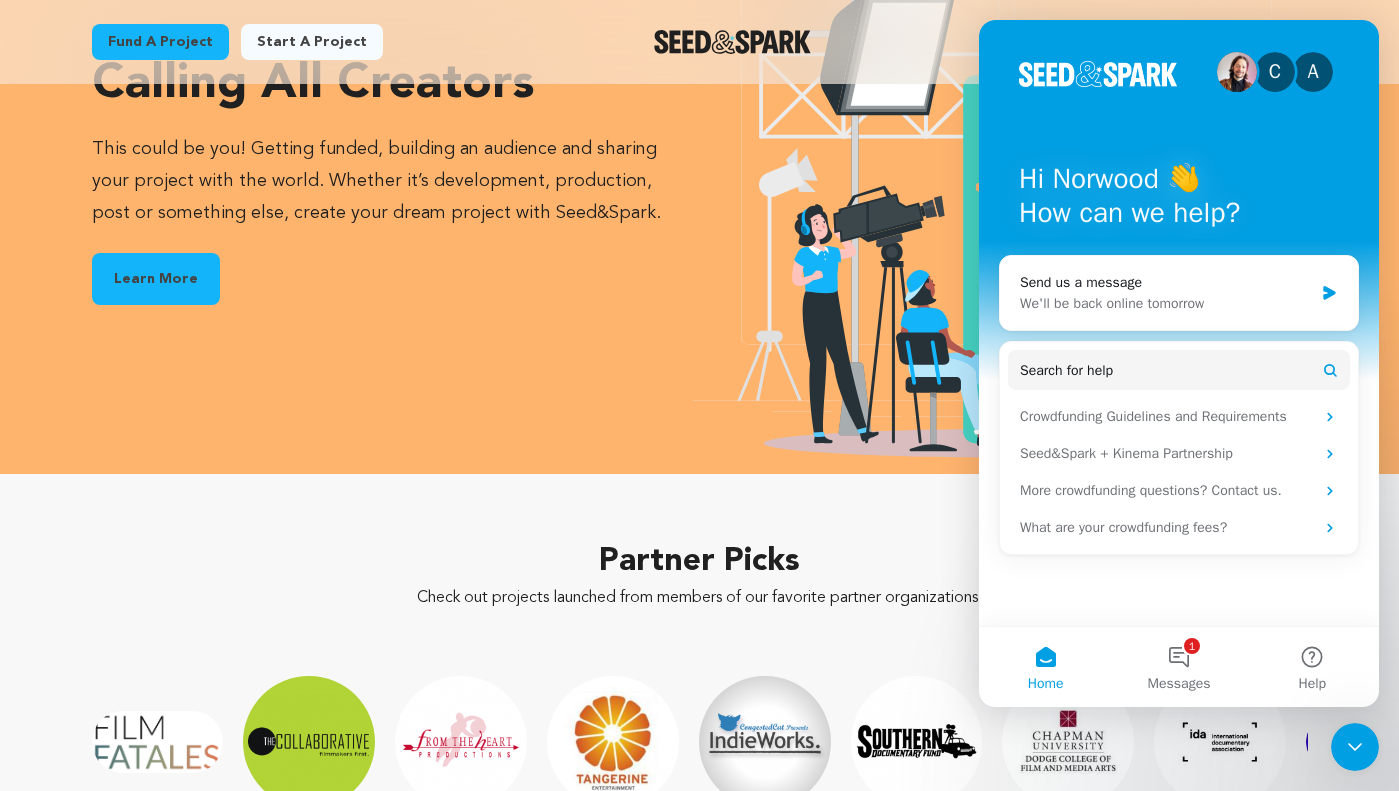 click 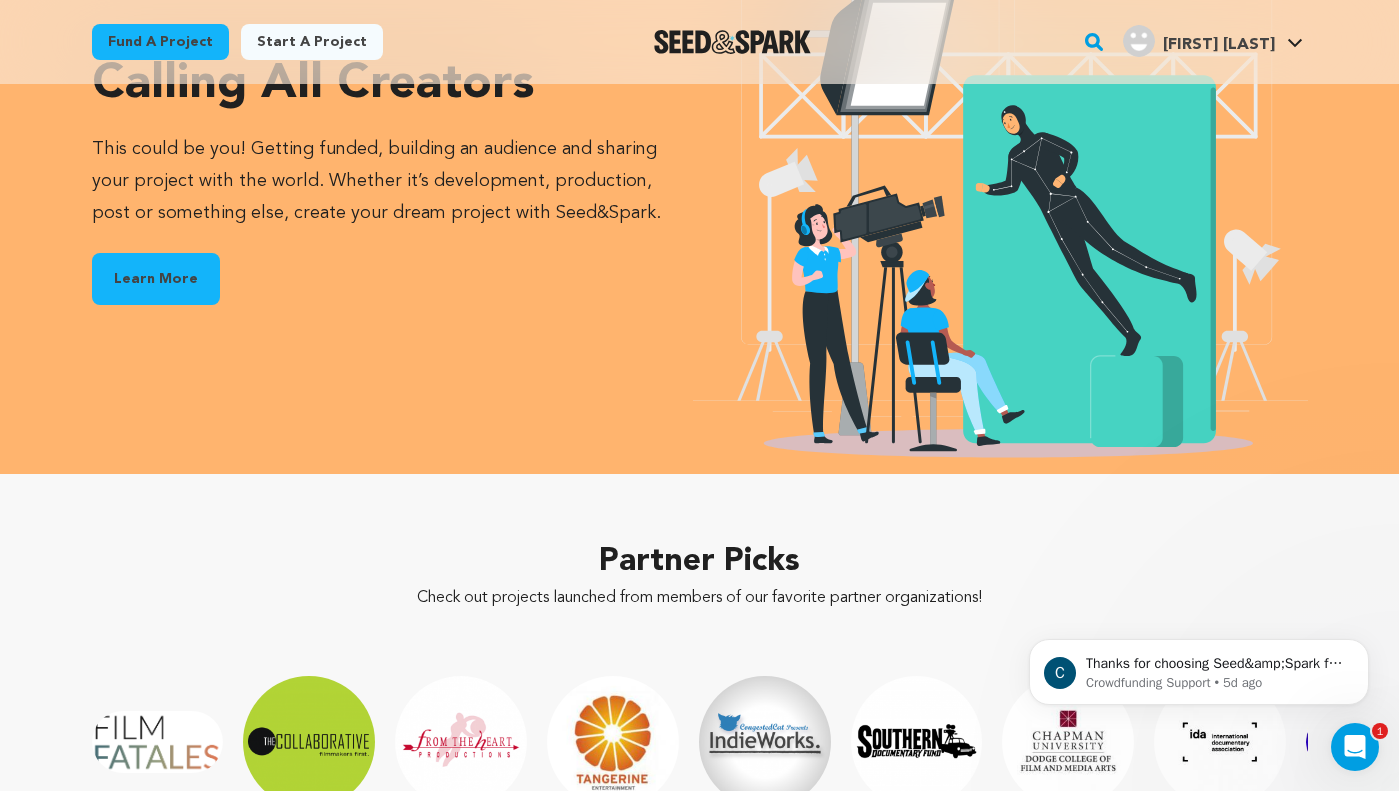 scroll, scrollTop: 0, scrollLeft: 0, axis: both 